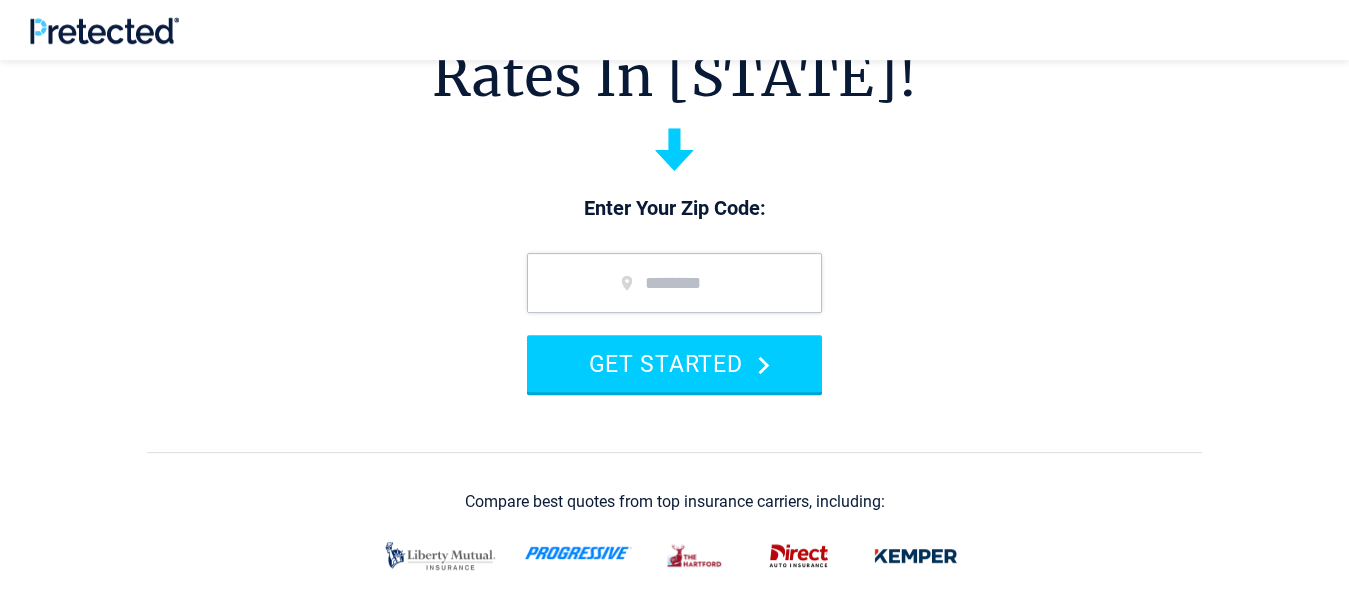 scroll, scrollTop: 204, scrollLeft: 0, axis: vertical 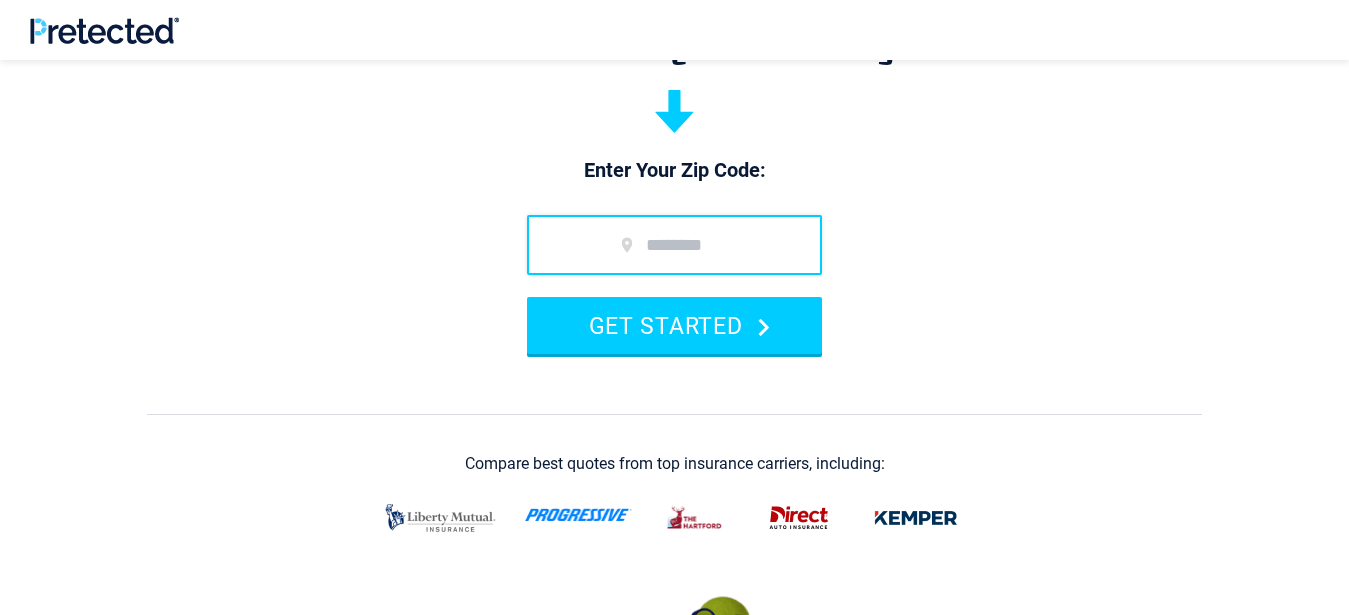 click at bounding box center [674, 245] 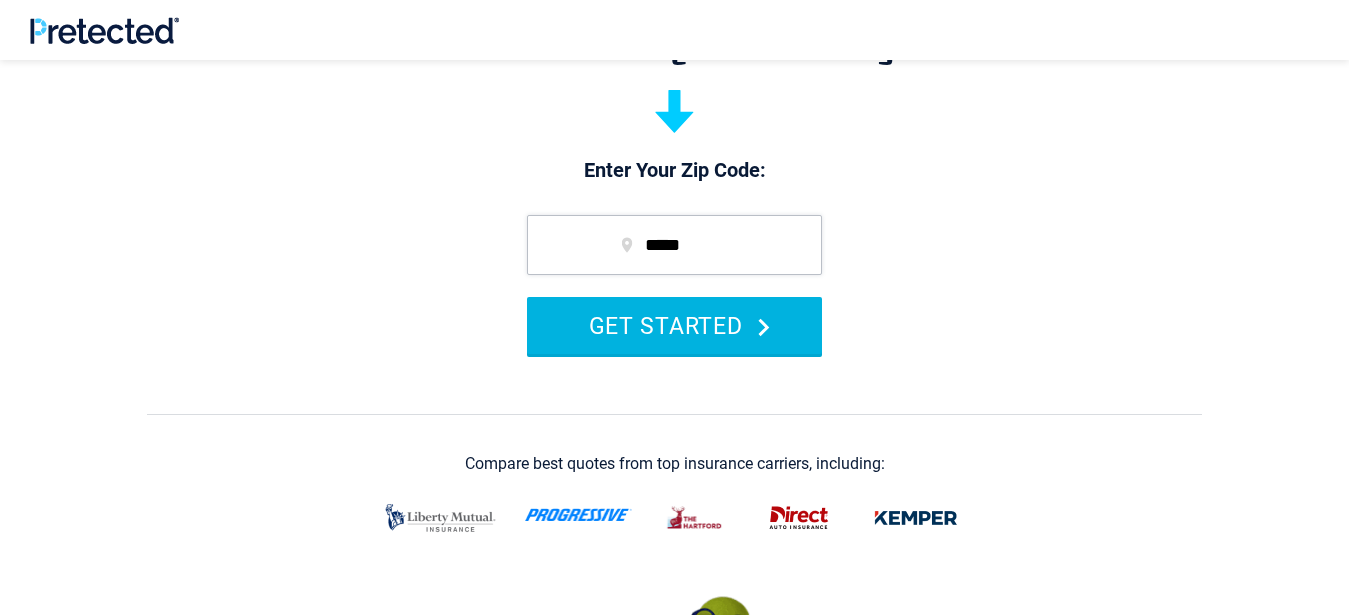 type on "*****" 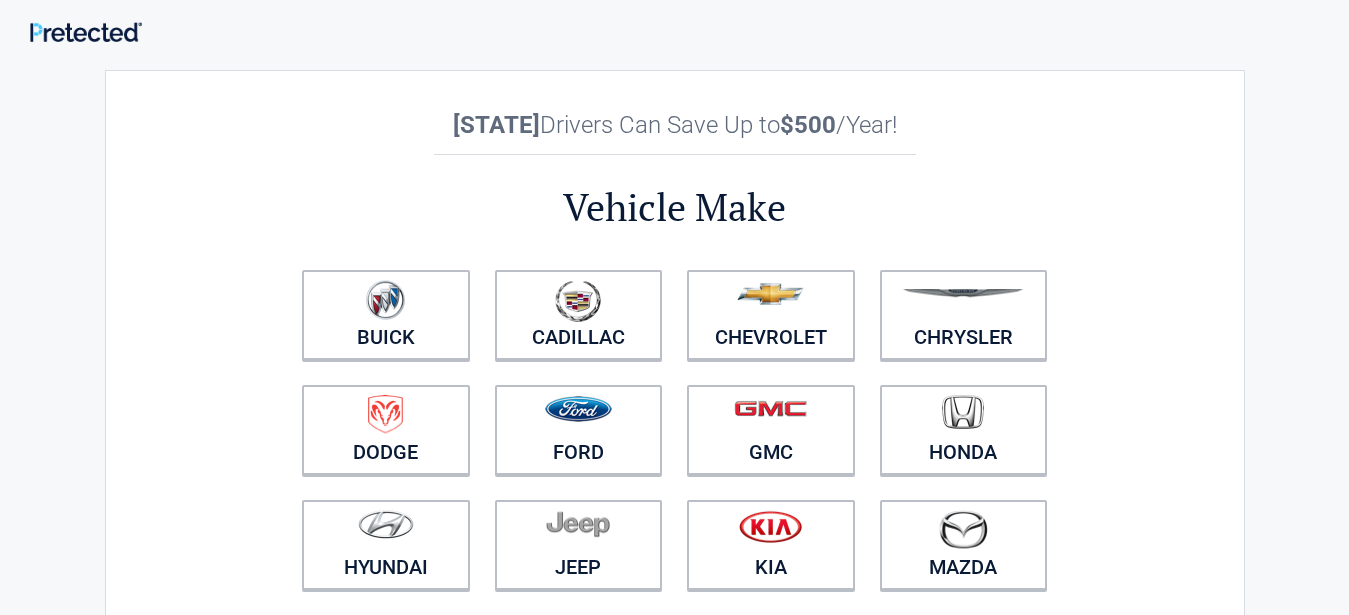 scroll, scrollTop: 204, scrollLeft: 0, axis: vertical 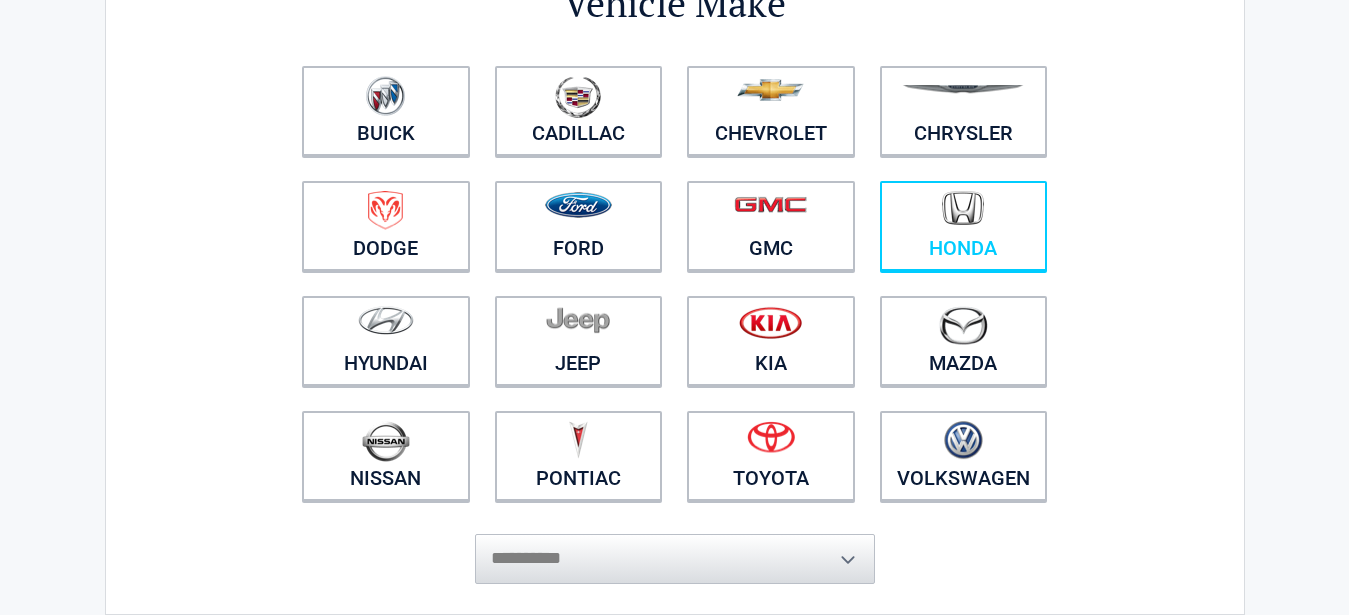 click at bounding box center (964, 213) 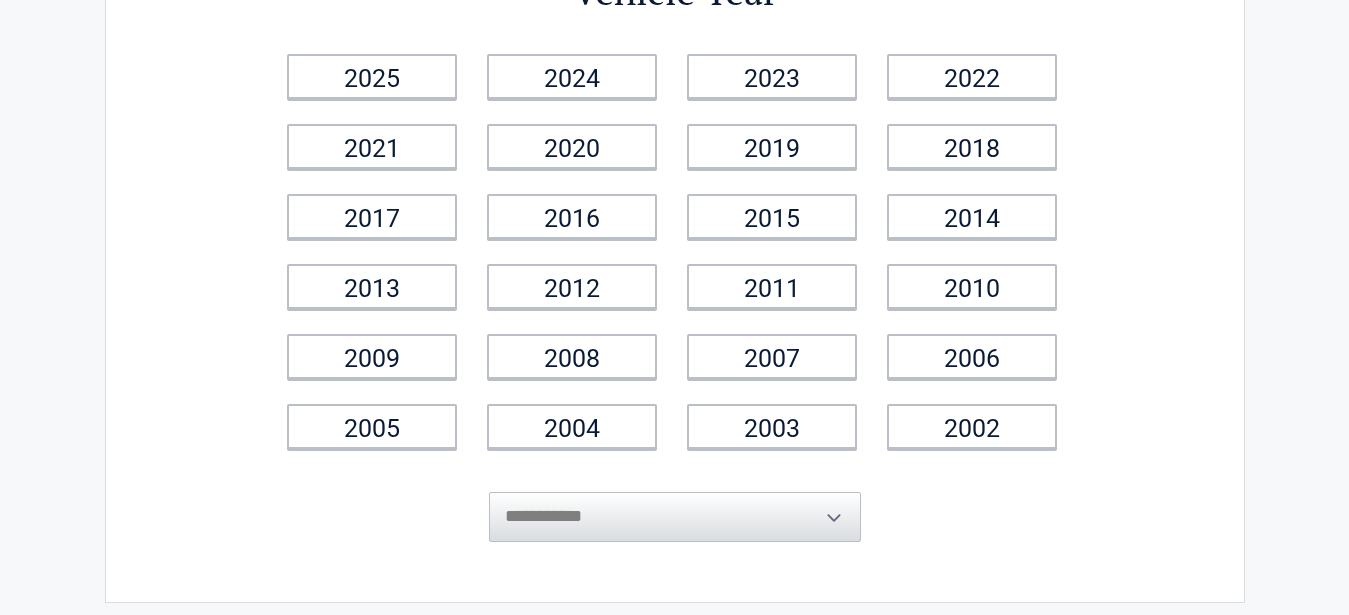 scroll, scrollTop: 204, scrollLeft: 0, axis: vertical 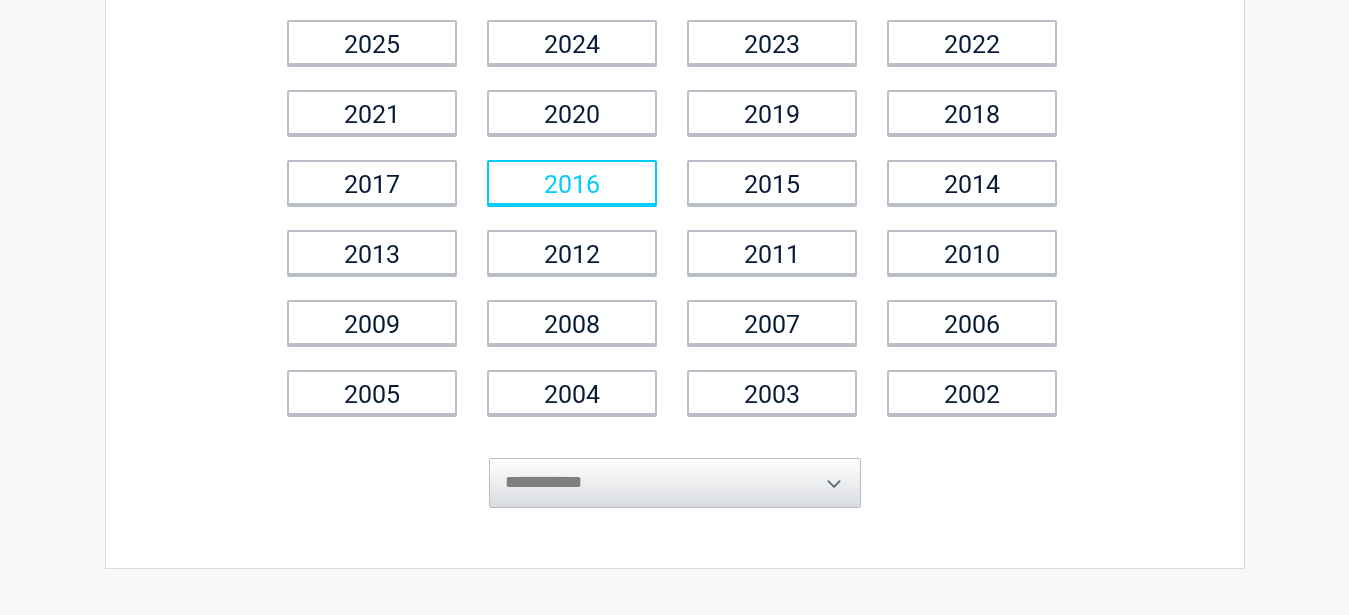 click on "2016" at bounding box center [572, 182] 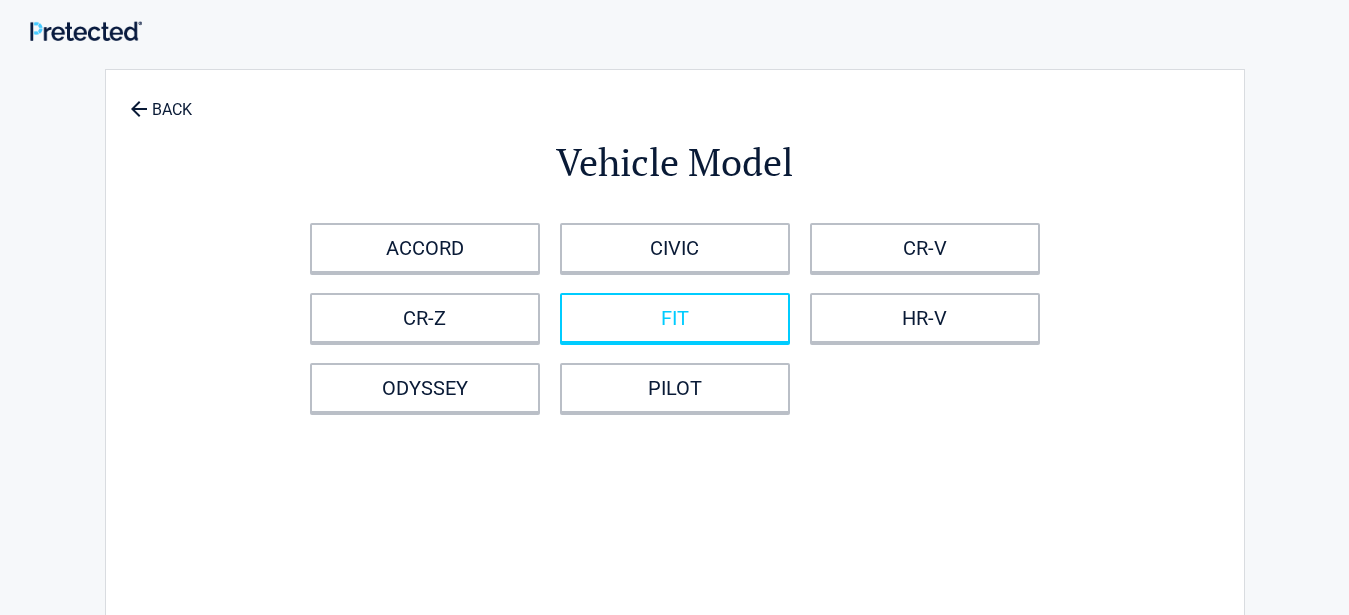 scroll, scrollTop: 0, scrollLeft: 0, axis: both 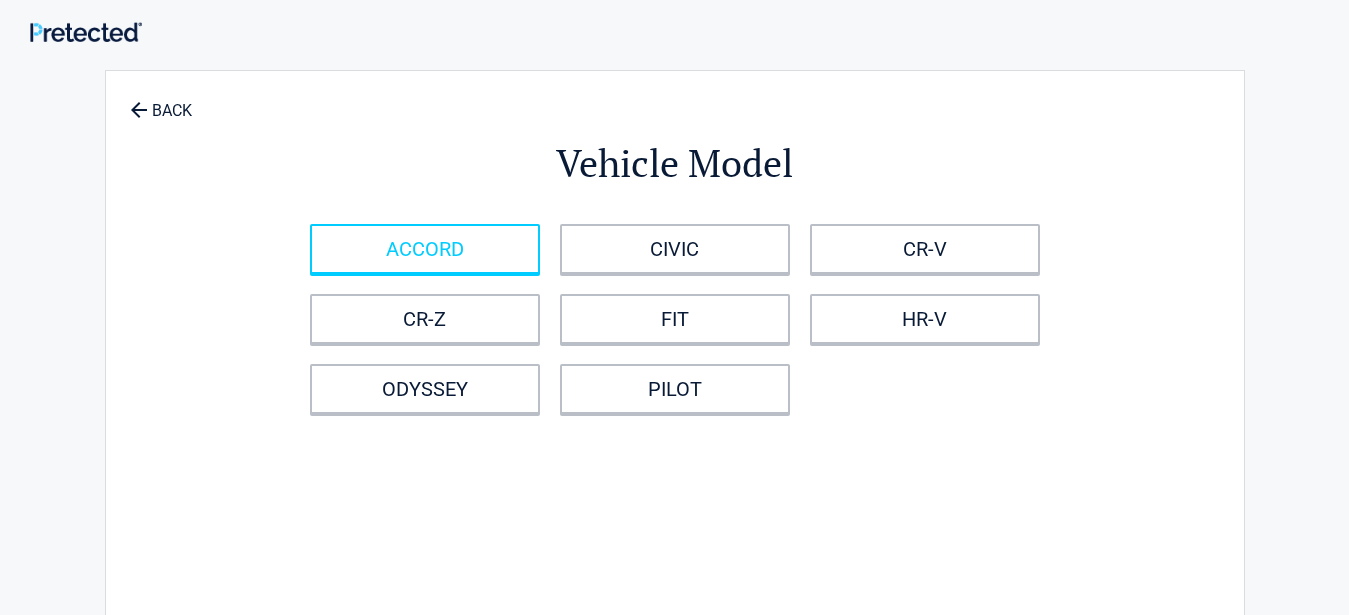 click on "ACCORD" at bounding box center [425, 249] 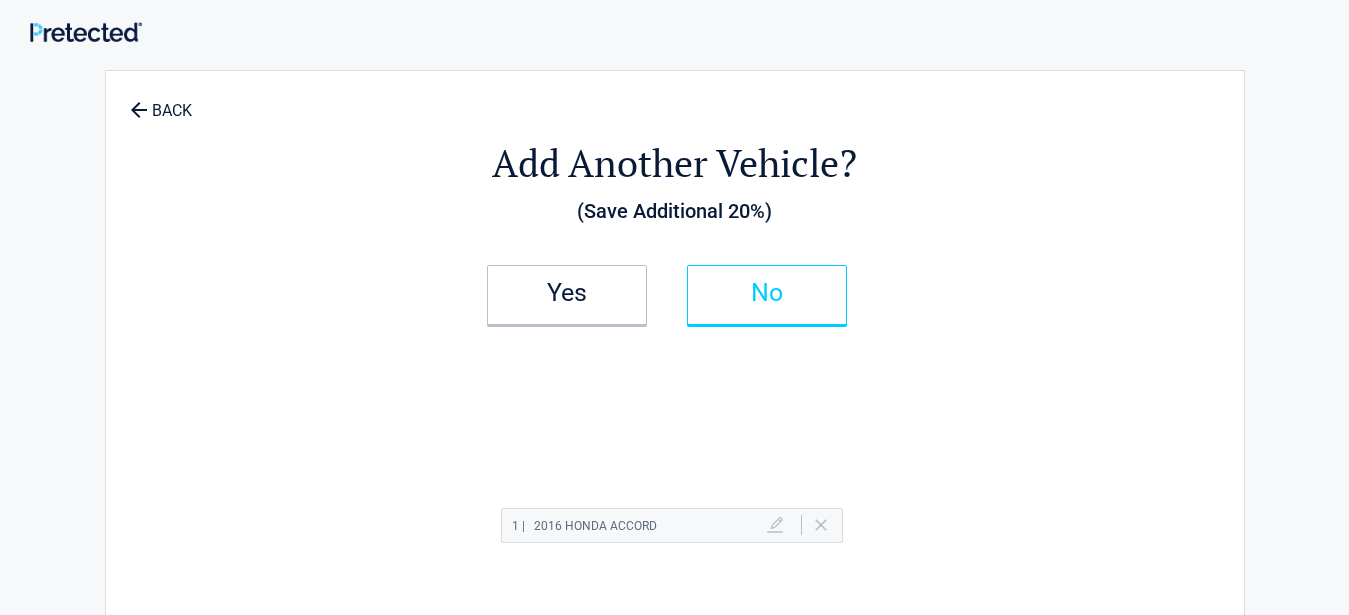 click on "No" at bounding box center [767, 293] 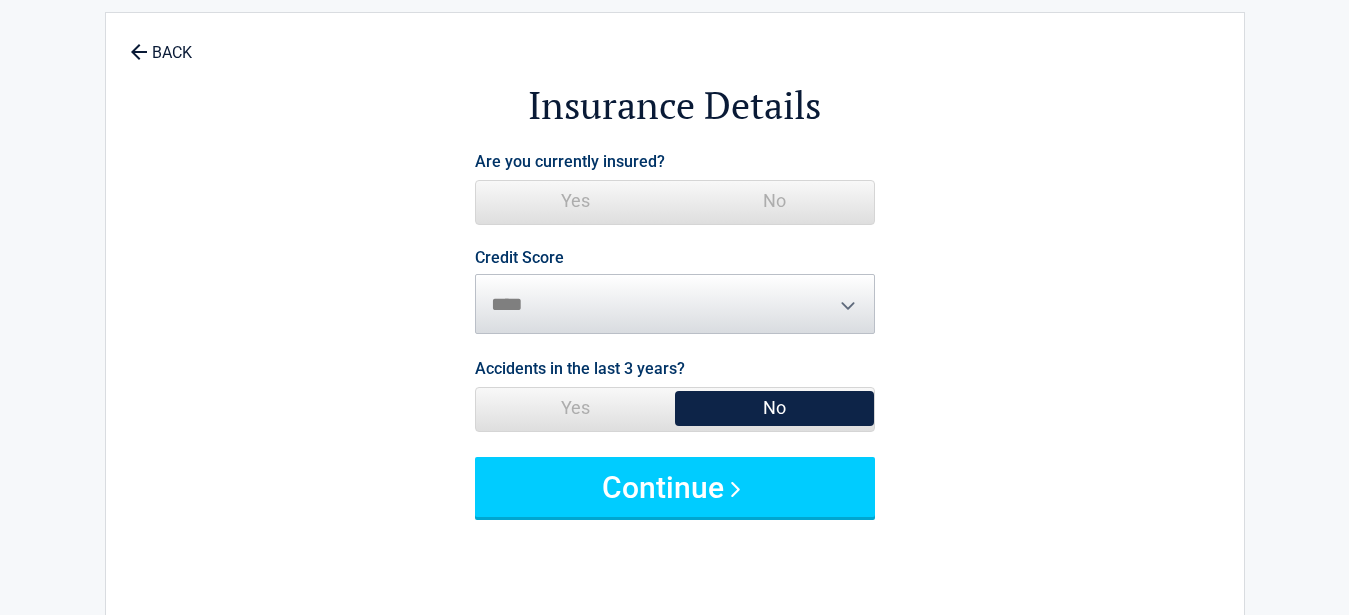 scroll, scrollTop: 102, scrollLeft: 0, axis: vertical 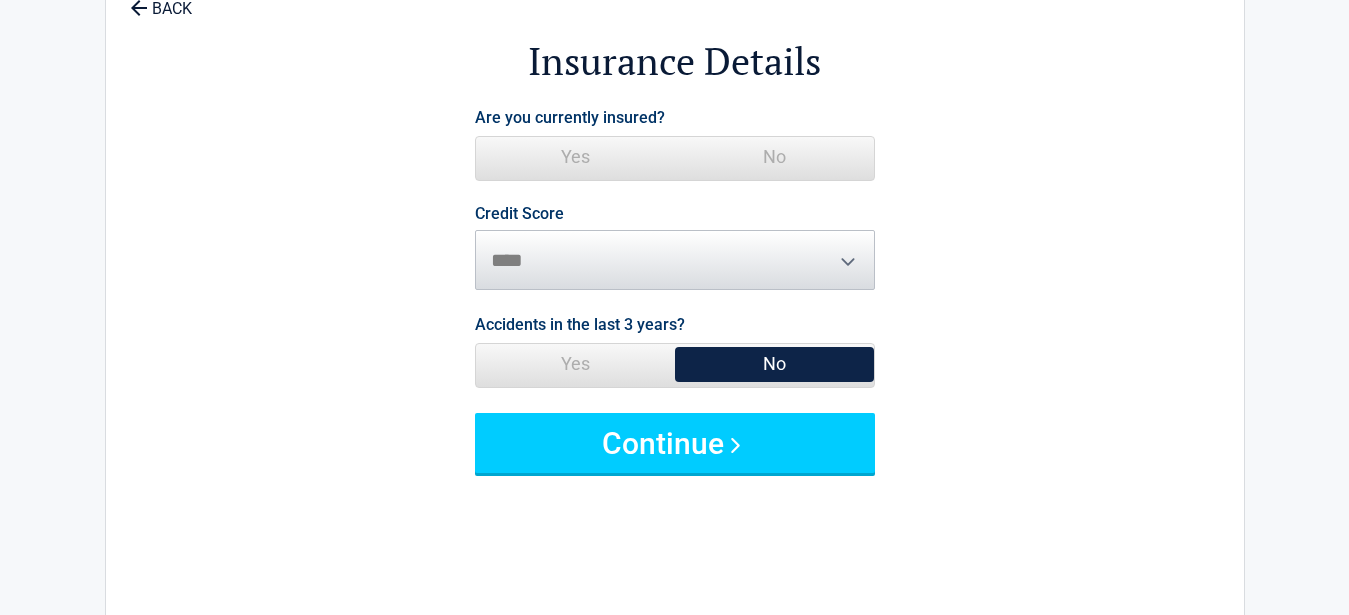 click on "Yes" at bounding box center (575, 157) 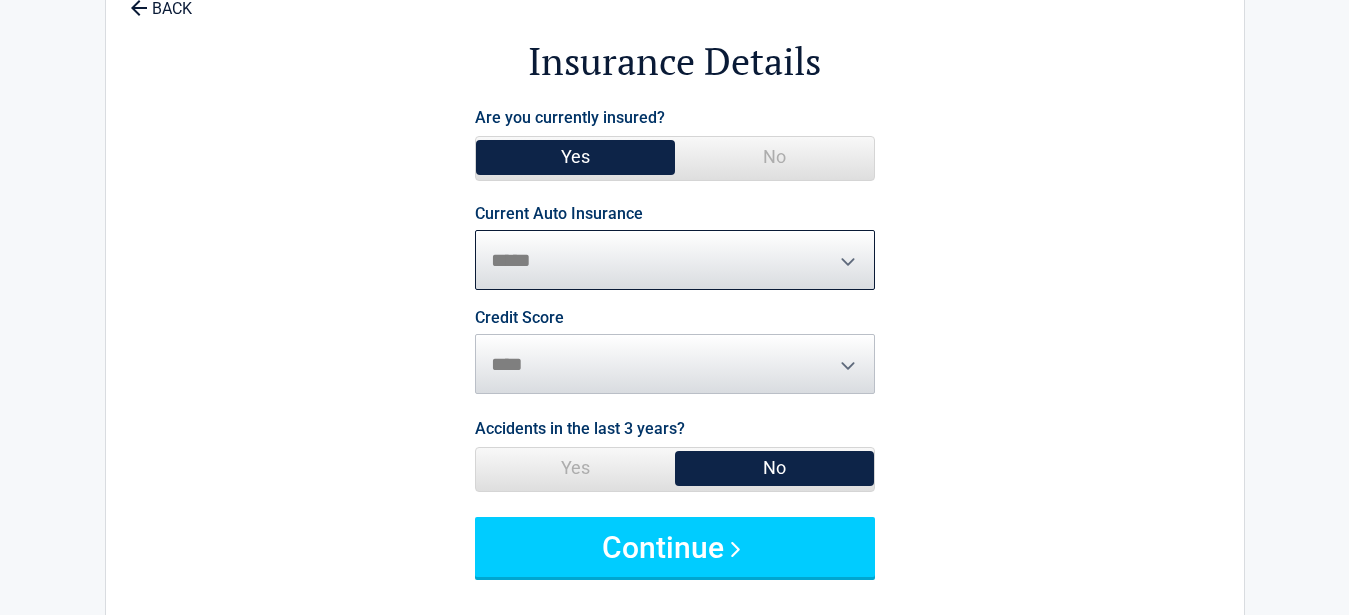 click on "**********" at bounding box center [675, 260] 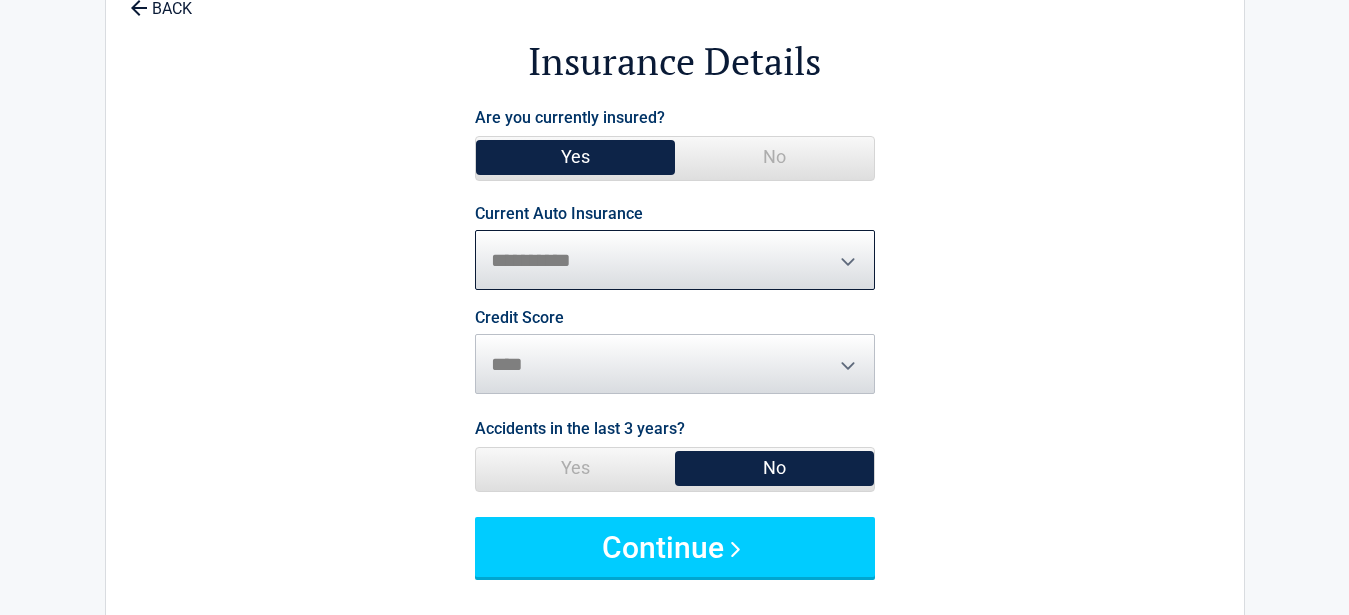 click on "**********" at bounding box center (0, 0) 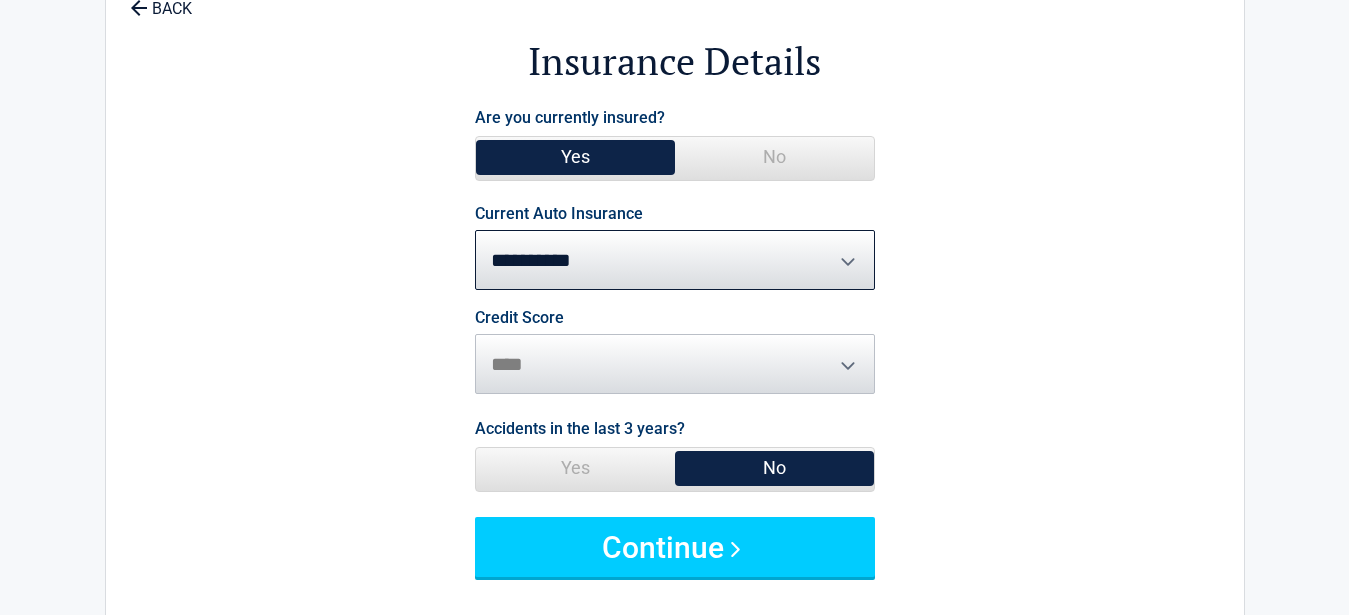 click on "No" at bounding box center [774, 468] 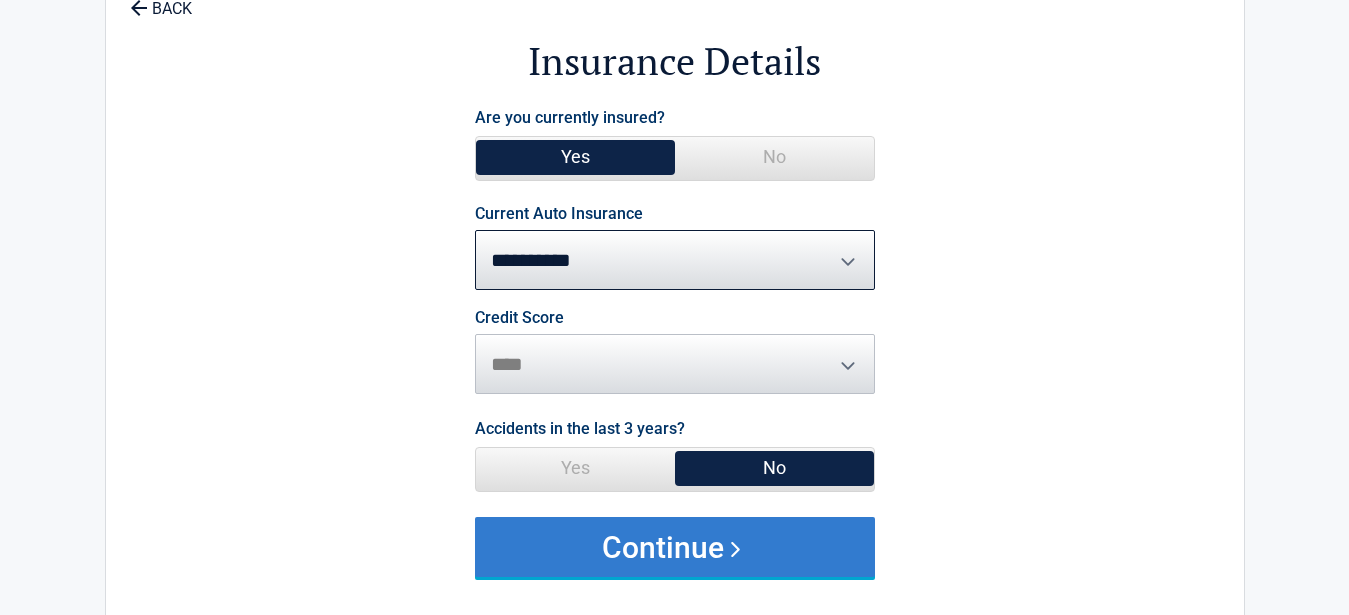 click on "Continue" at bounding box center (675, 547) 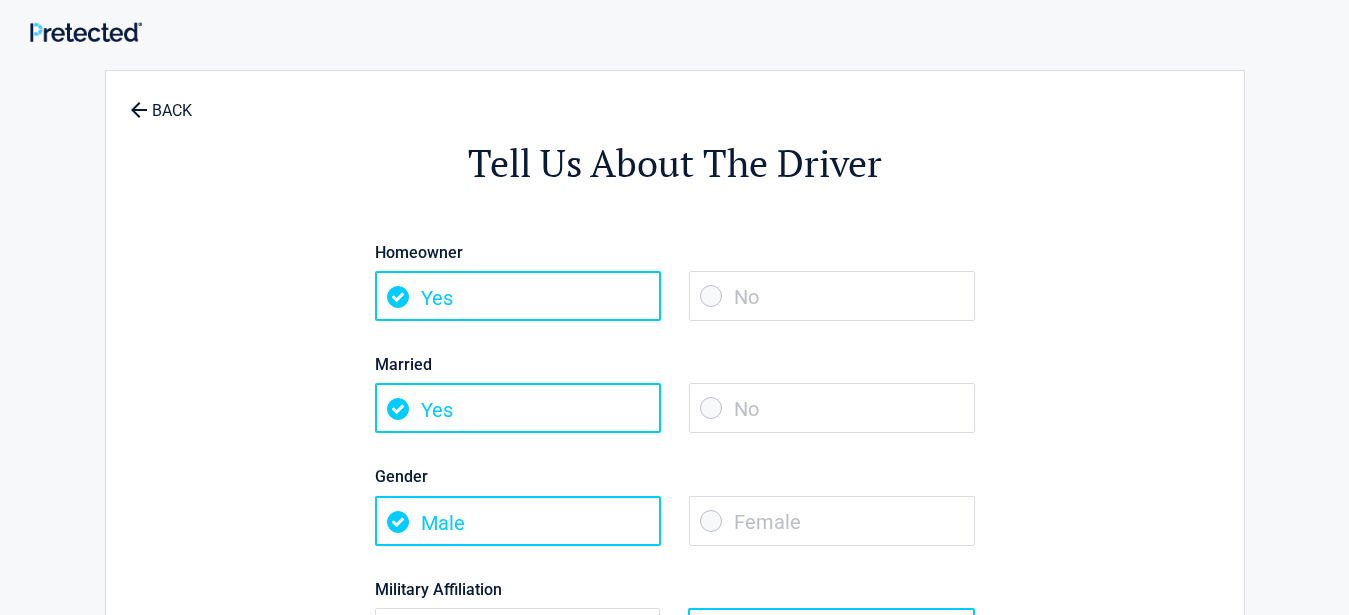 scroll, scrollTop: 102, scrollLeft: 0, axis: vertical 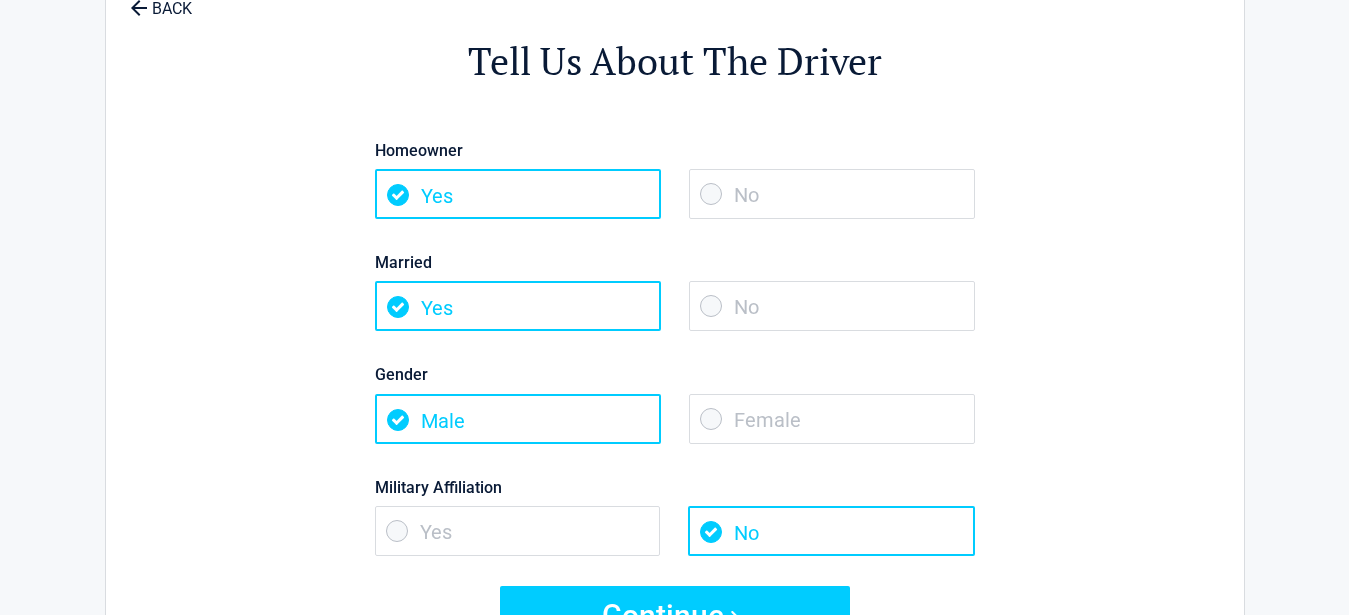 click on "No" at bounding box center (832, 194) 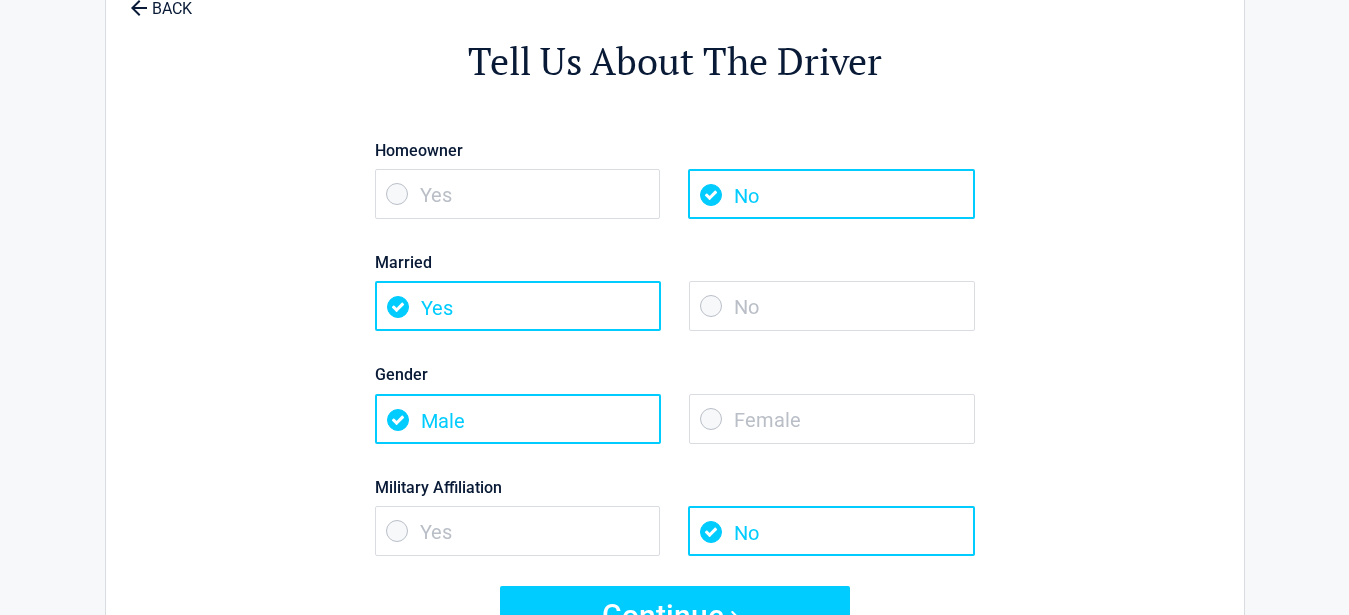 click on "Yes" at bounding box center (518, 306) 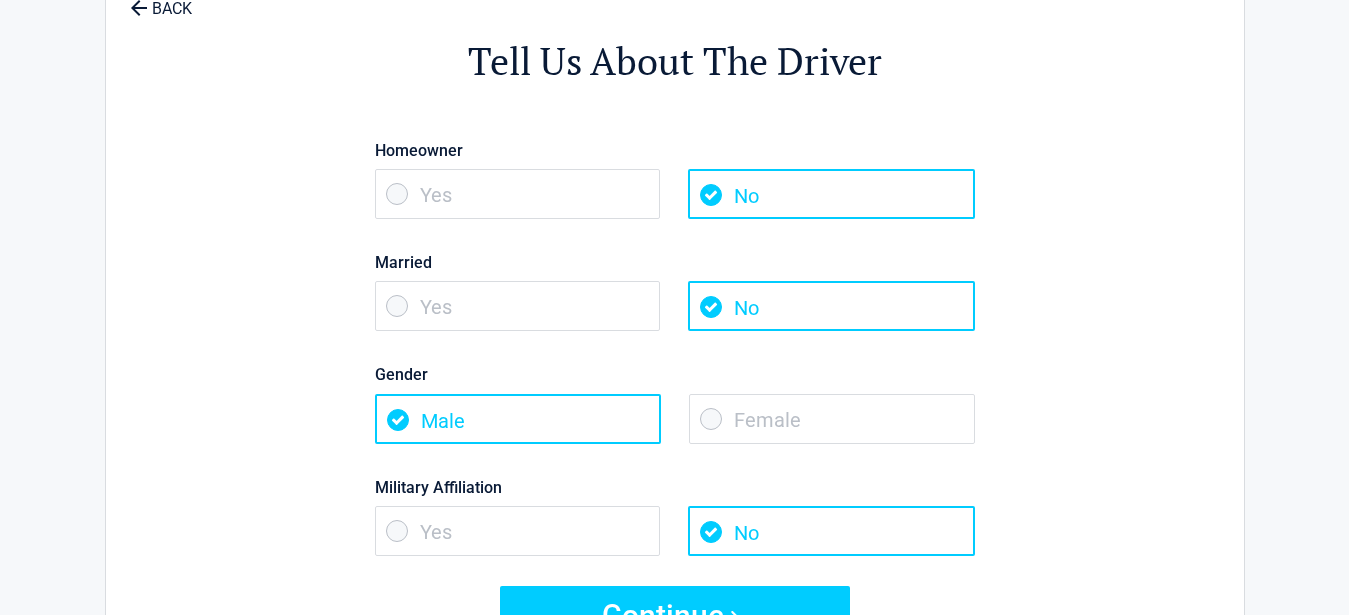 click on "Male" at bounding box center (518, 419) 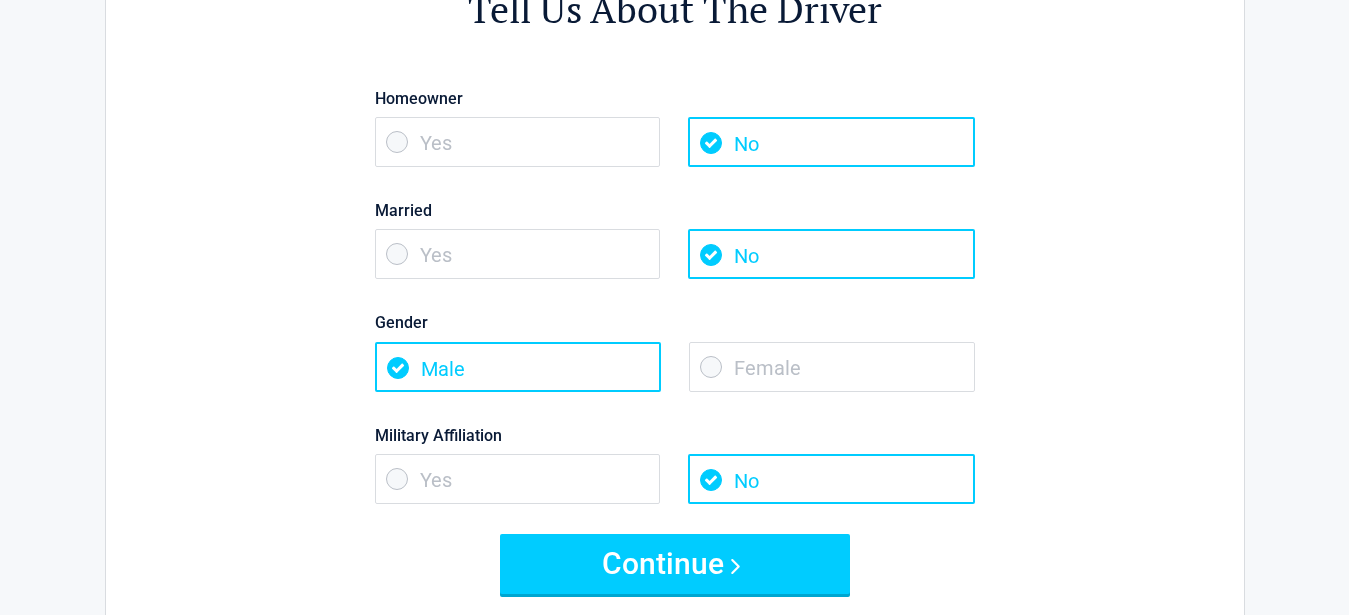 scroll, scrollTop: 204, scrollLeft: 0, axis: vertical 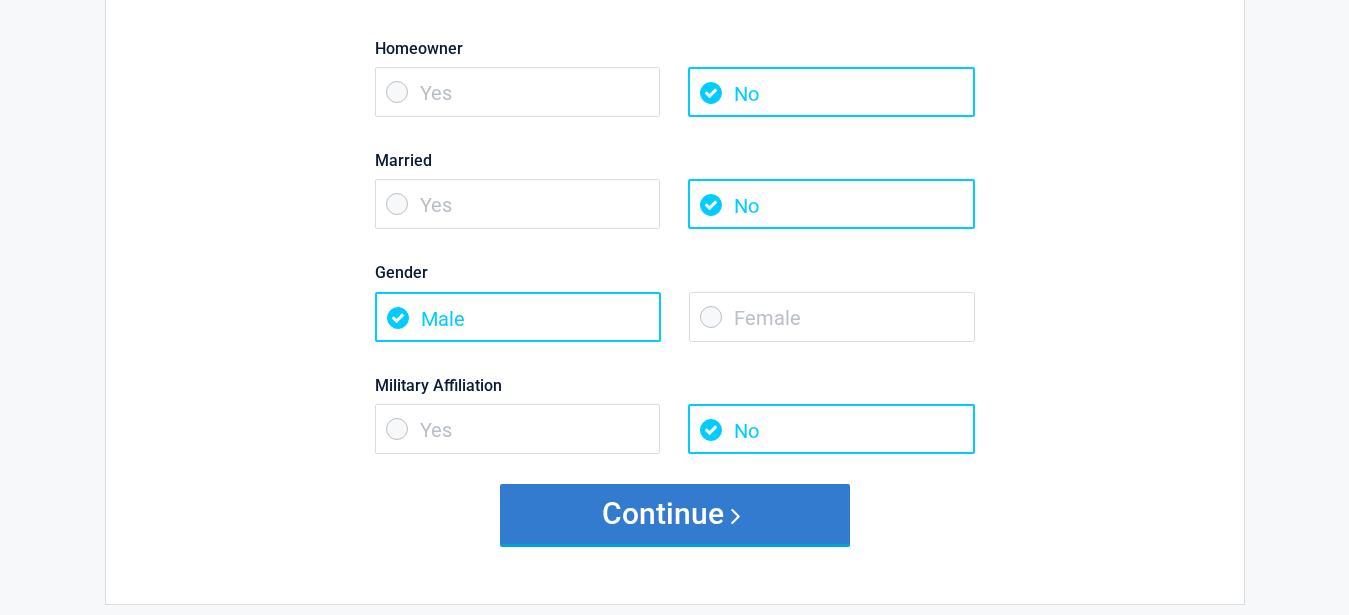 click on "Continue" at bounding box center [675, 514] 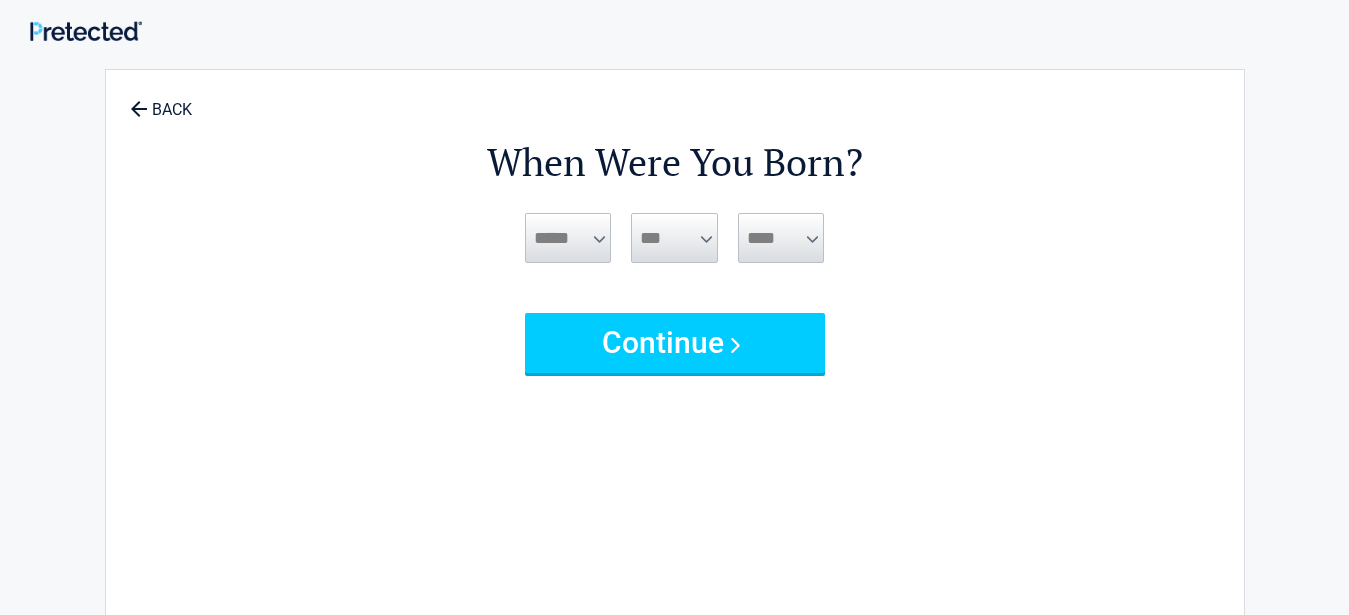 scroll, scrollTop: 0, scrollLeft: 0, axis: both 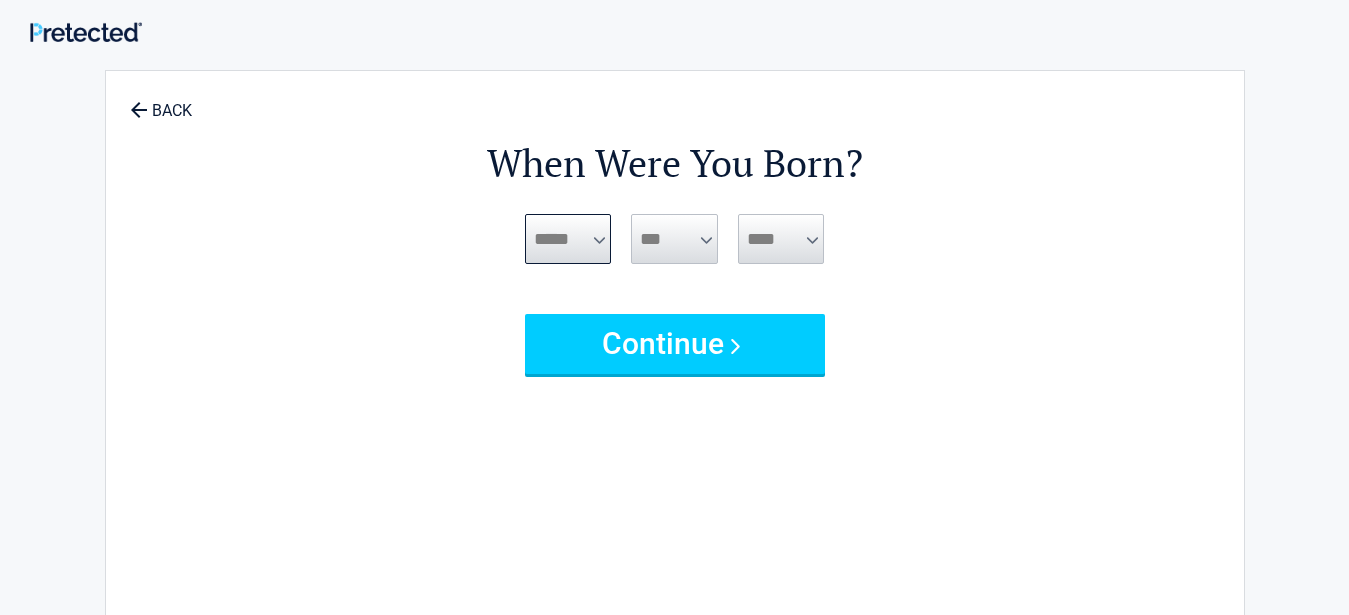 click on "*****
***
***
***
***
***
***
***
***
***
***
***
***" at bounding box center [568, 239] 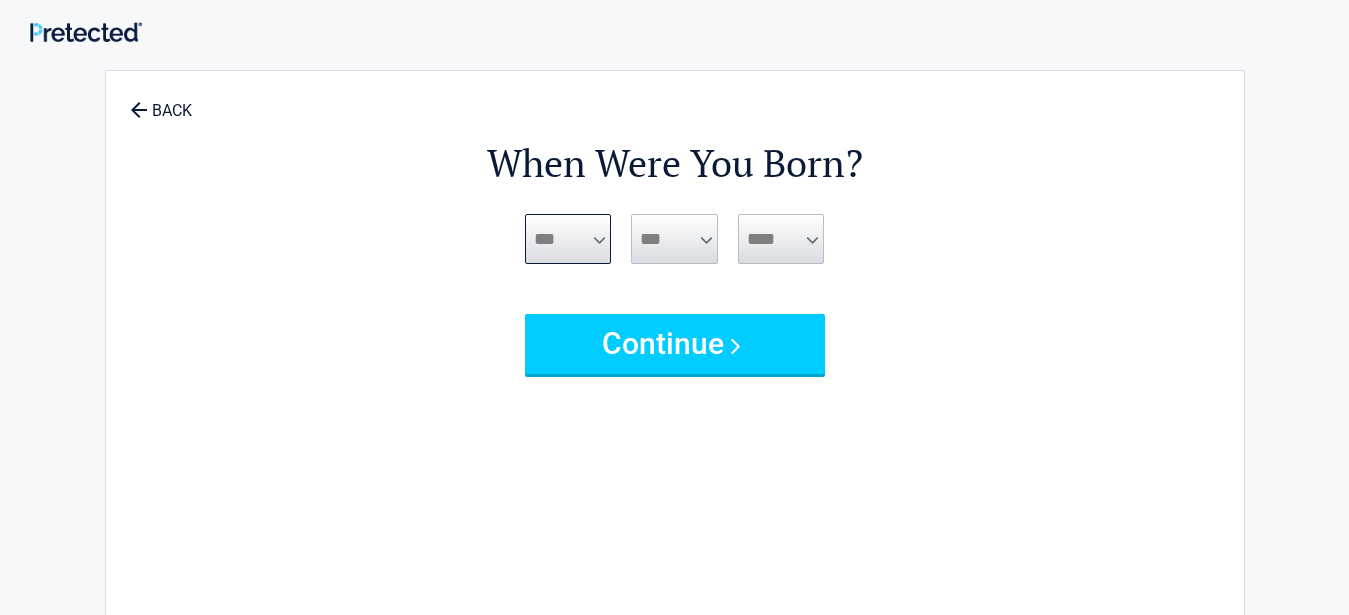 click on "***" at bounding box center (0, 0) 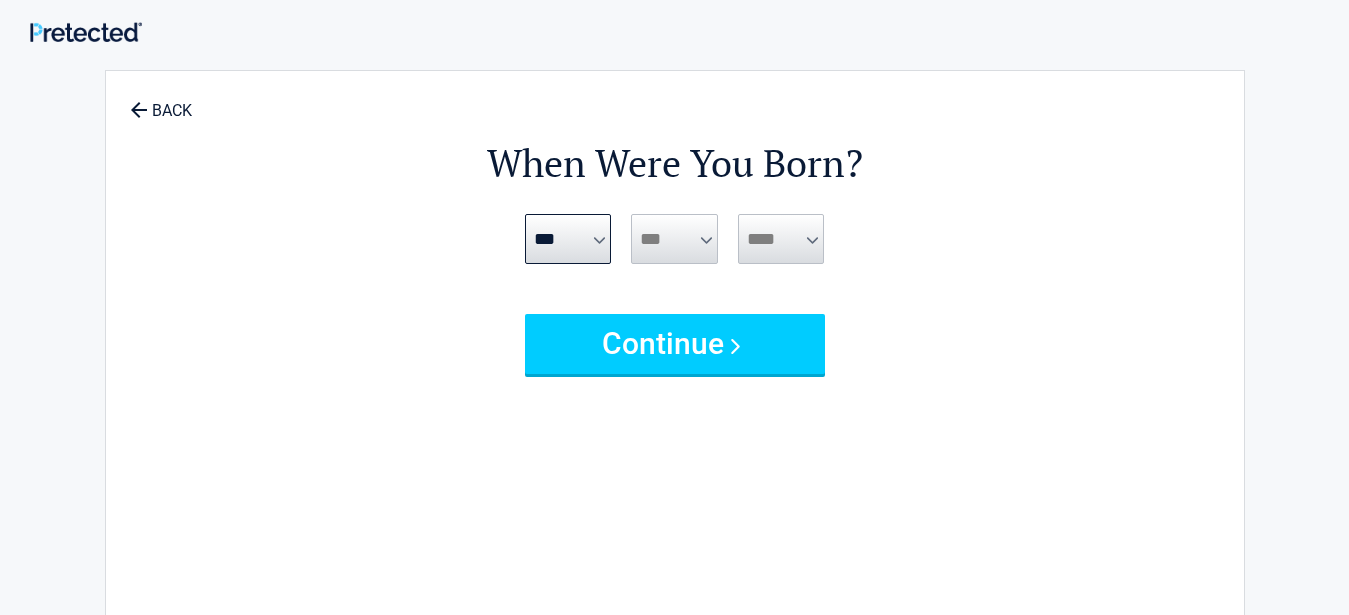 click on "*** * * * * * * * * * ** ** ** ** ** ** ** ** ** ** ** ** ** ** ** ** ** ** ** ** **" at bounding box center (674, 239) 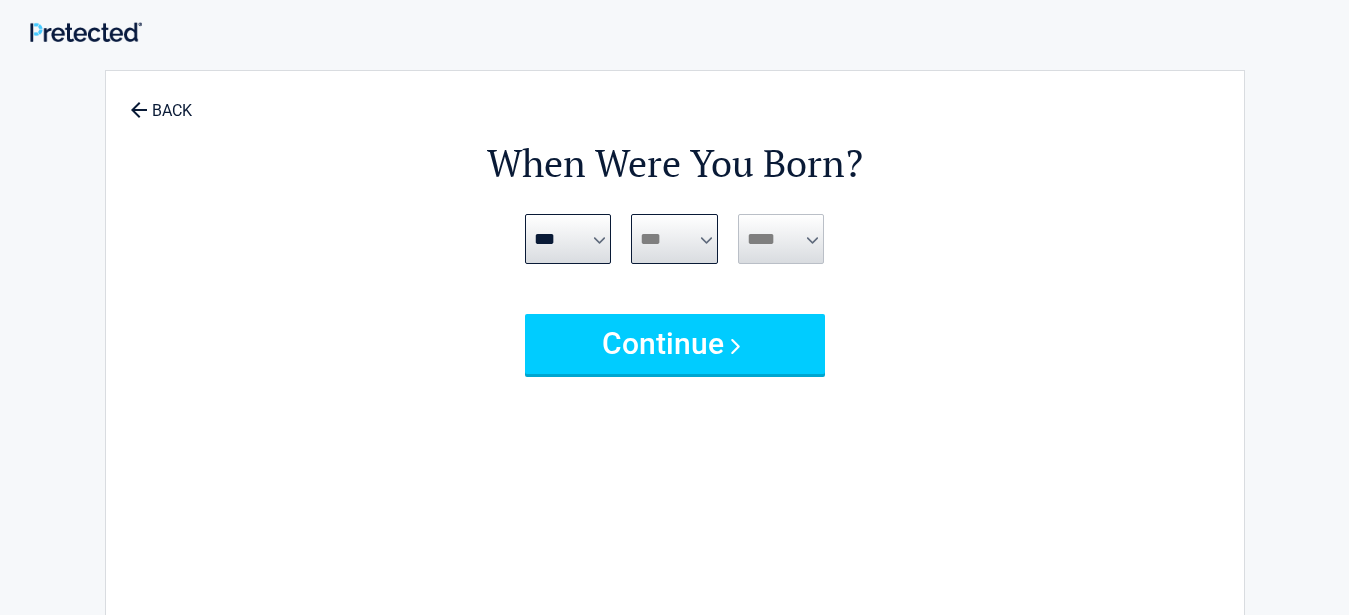 click on "*** * * * * * * * * * ** ** ** ** ** ** ** ** ** ** ** ** ** ** ** ** ** ** ** ** **" at bounding box center (674, 239) 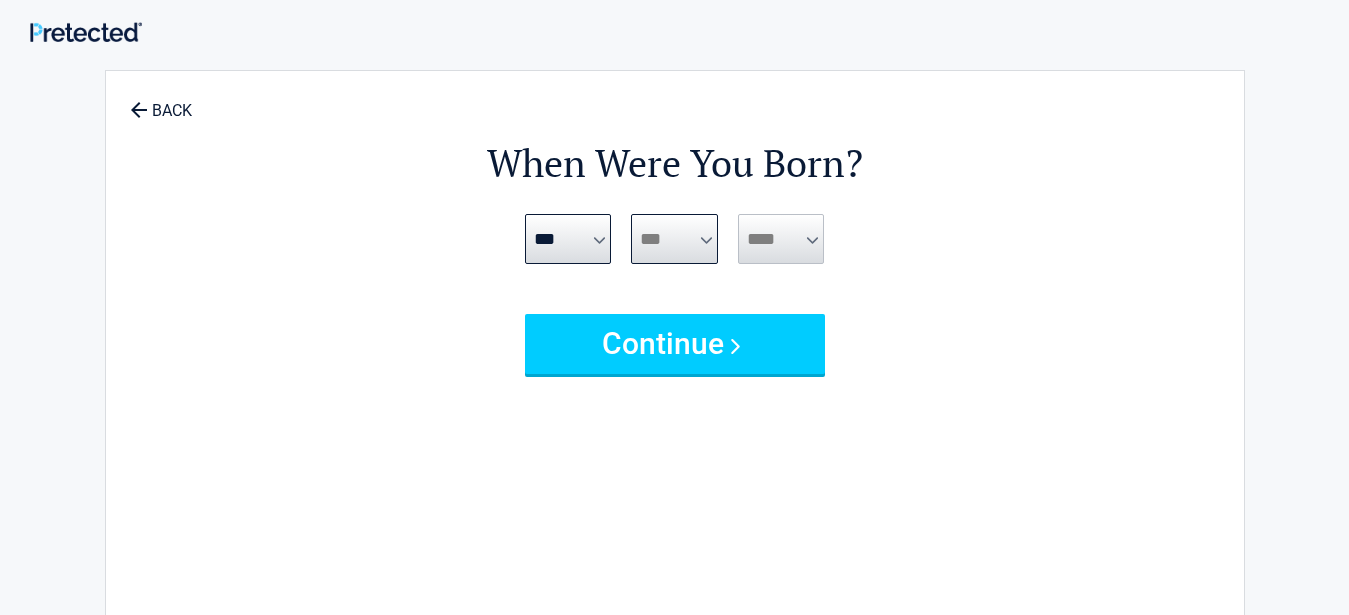 select on "**" 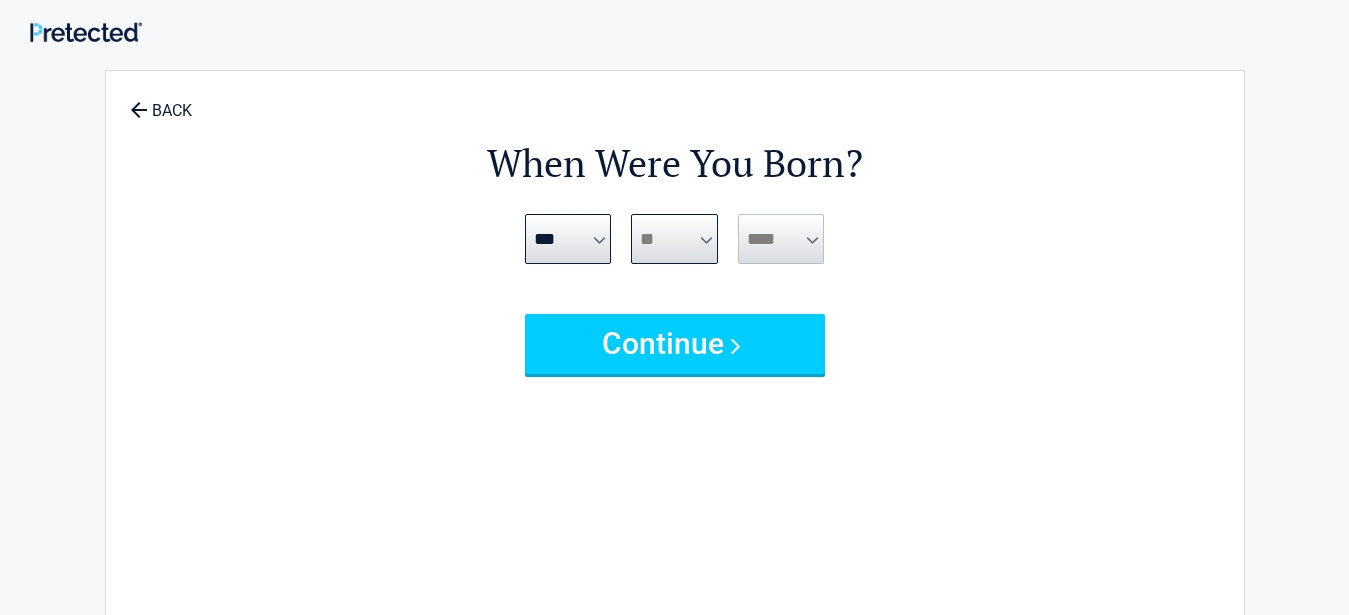 click on "**" at bounding box center (0, 0) 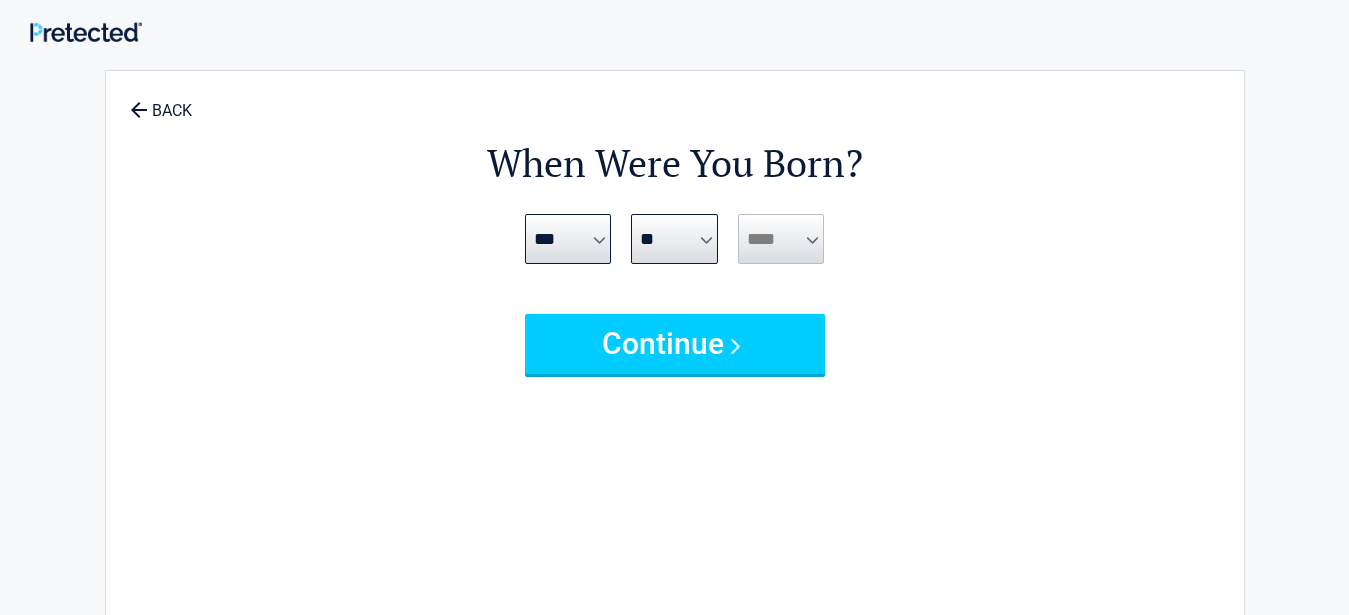 click on "****
****
****
****
****
****
****
****
****
****
****
****
****
****
****
****
****
****
****
****
****
****
****
****
****
****
****
****
****
****
****
****
****
****
****
****
****
****
****
****
****
****
****
****
****
****
****
****
****
****
****
****
****
****
****
****
****
****
****
****
****
****
**** ****" at bounding box center (781, 239) 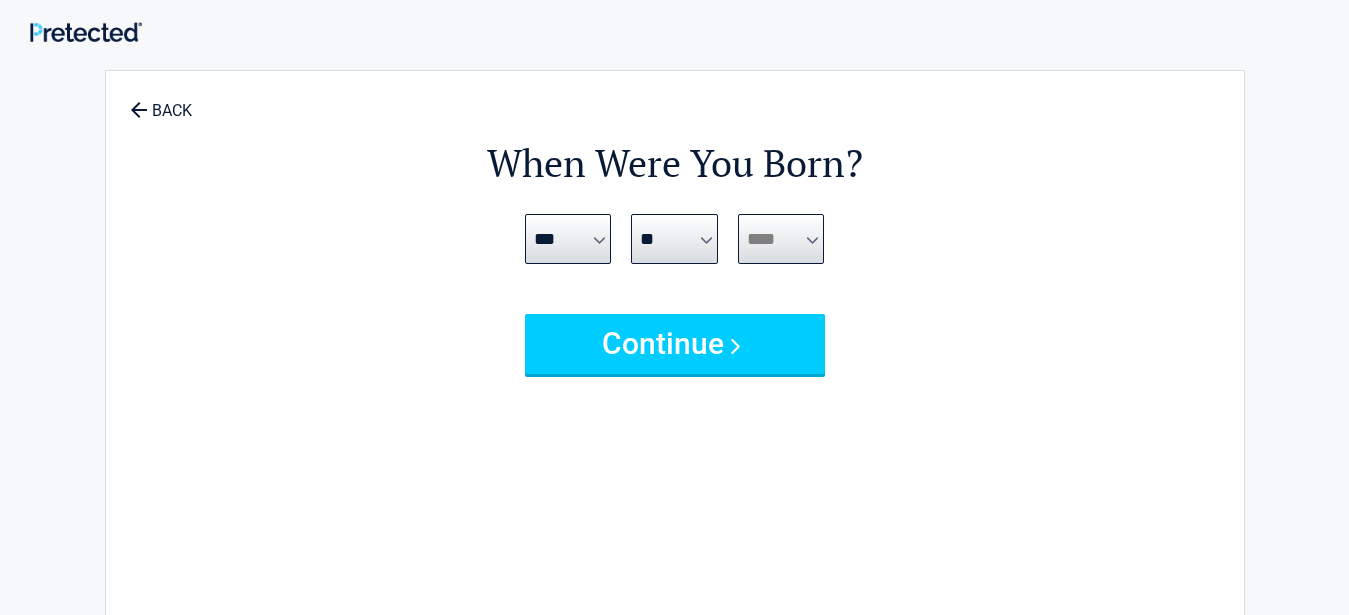 click on "****
****
****
****
****
****
****
****
****
****
****
****
****
****
****
****
****
****
****
****
****
****
****
****
****
****
****
****
****
****
****
****
****
****
****
****
****
****
****
****
****
****
****
****
****
****
****
****
****
****
****
****
****
****
****
****
****
****
****
****
****
****
****
****" at bounding box center [781, 239] 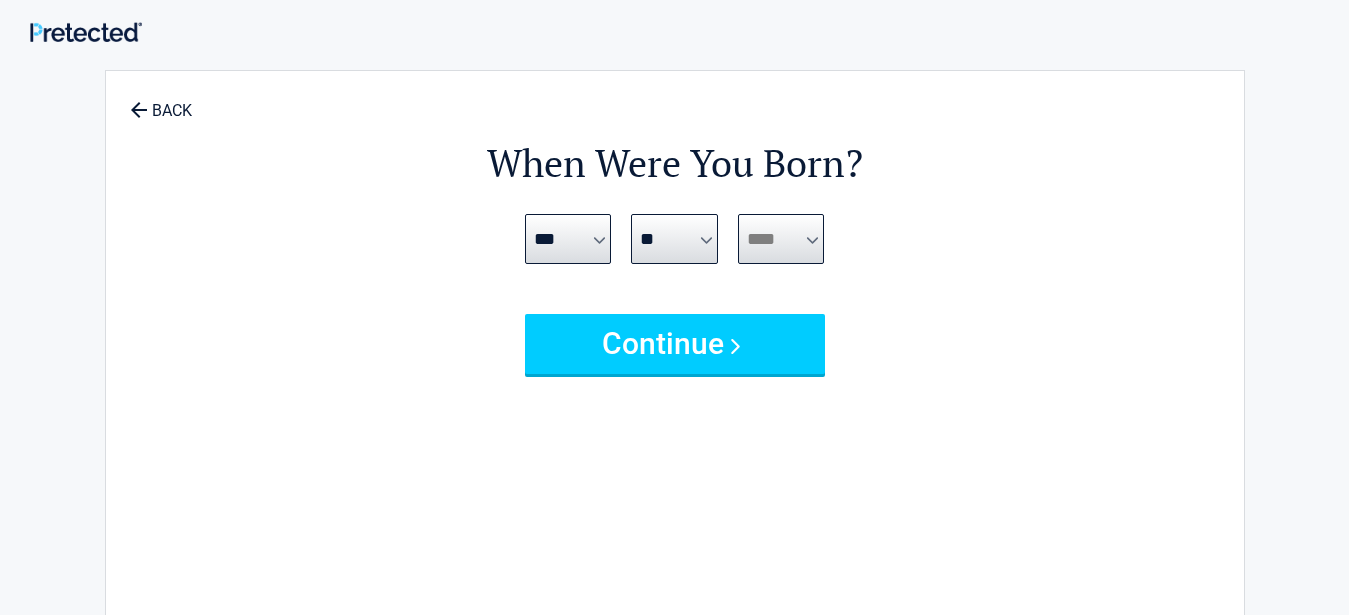 select on "****" 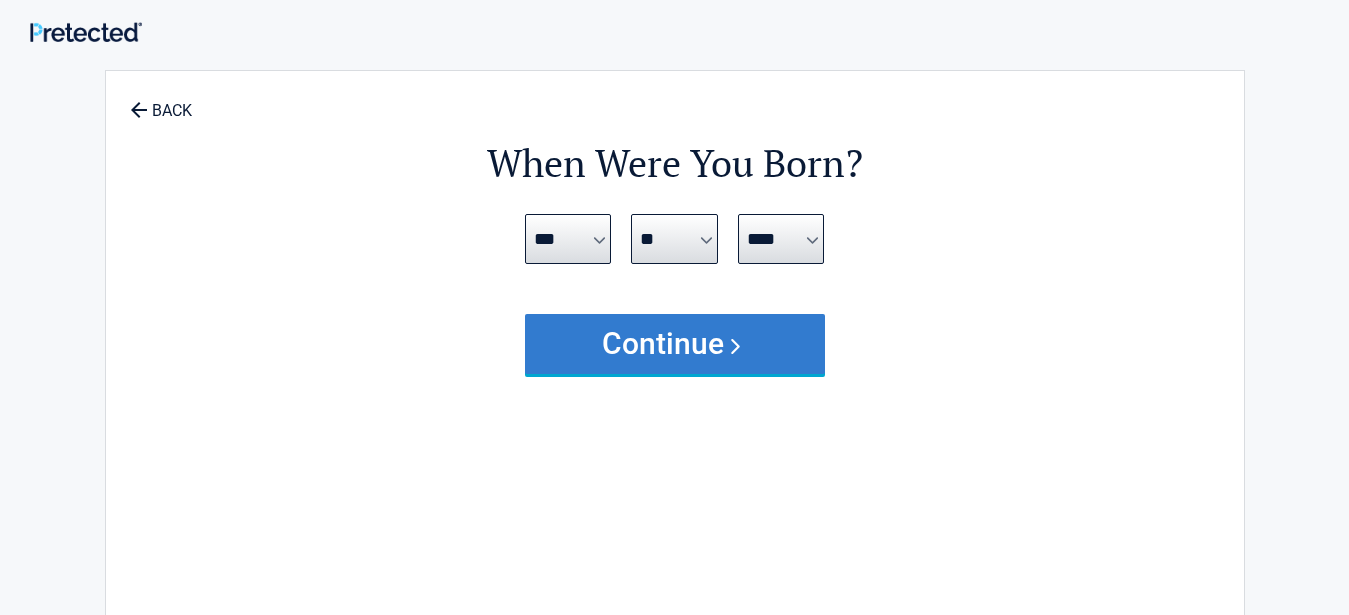 click on "Continue" at bounding box center [675, 344] 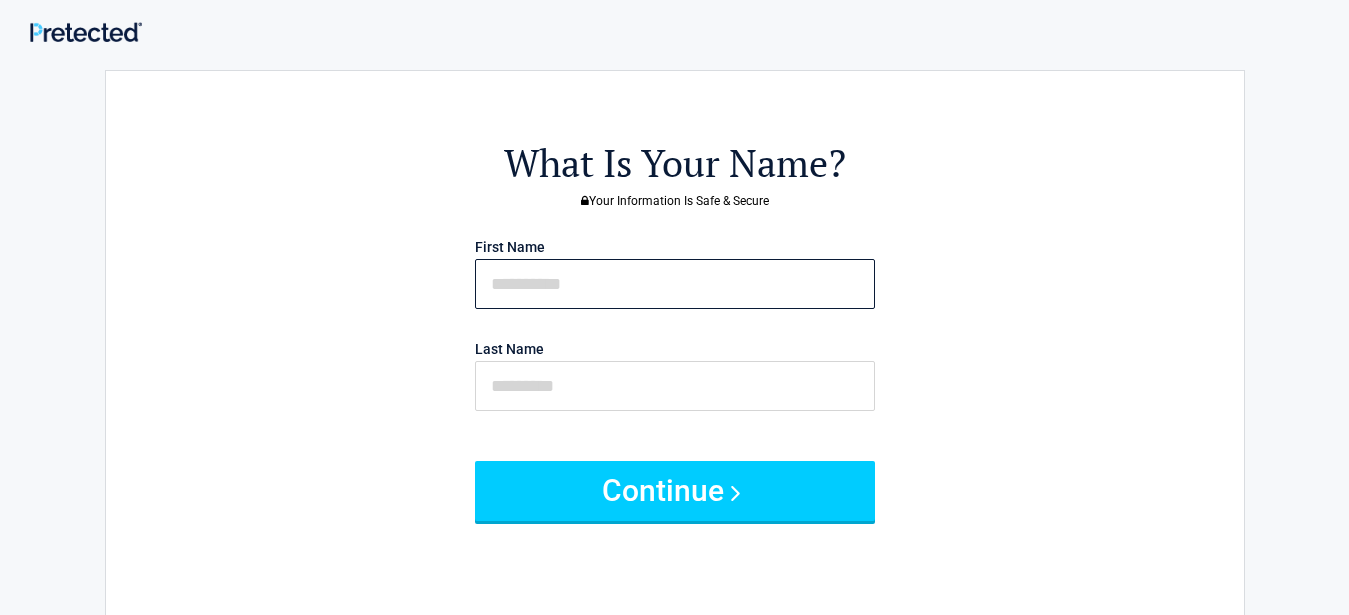 click at bounding box center (675, 284) 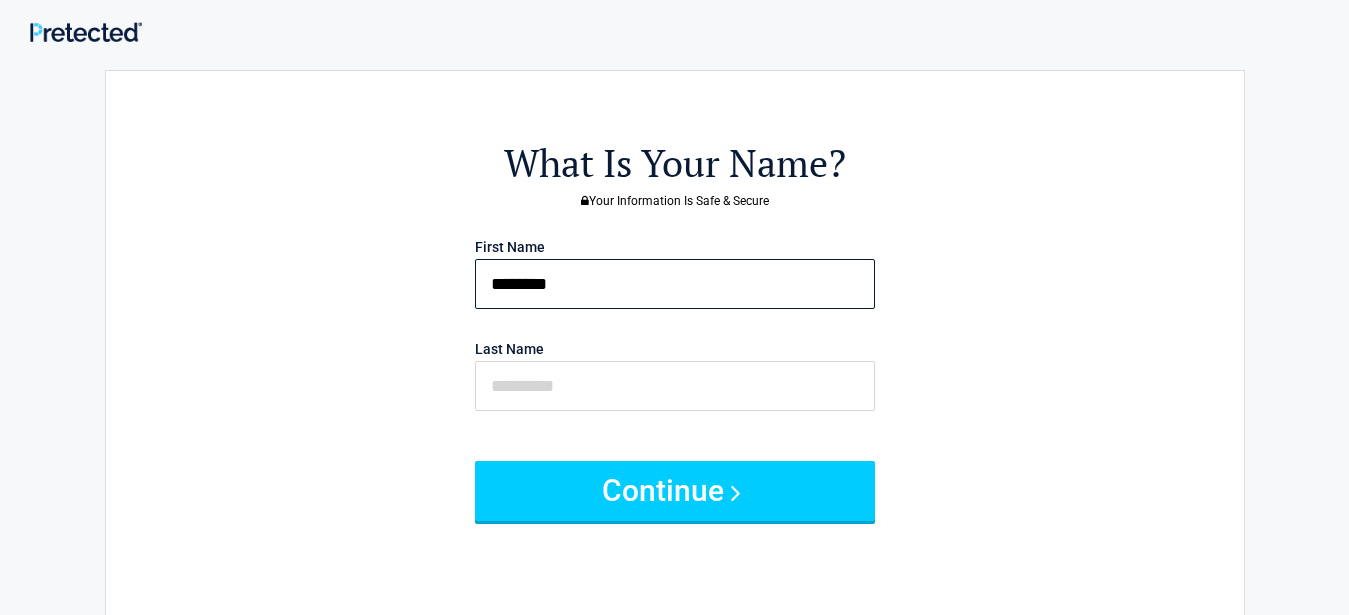 drag, startPoint x: 592, startPoint y: 290, endPoint x: 421, endPoint y: 290, distance: 171 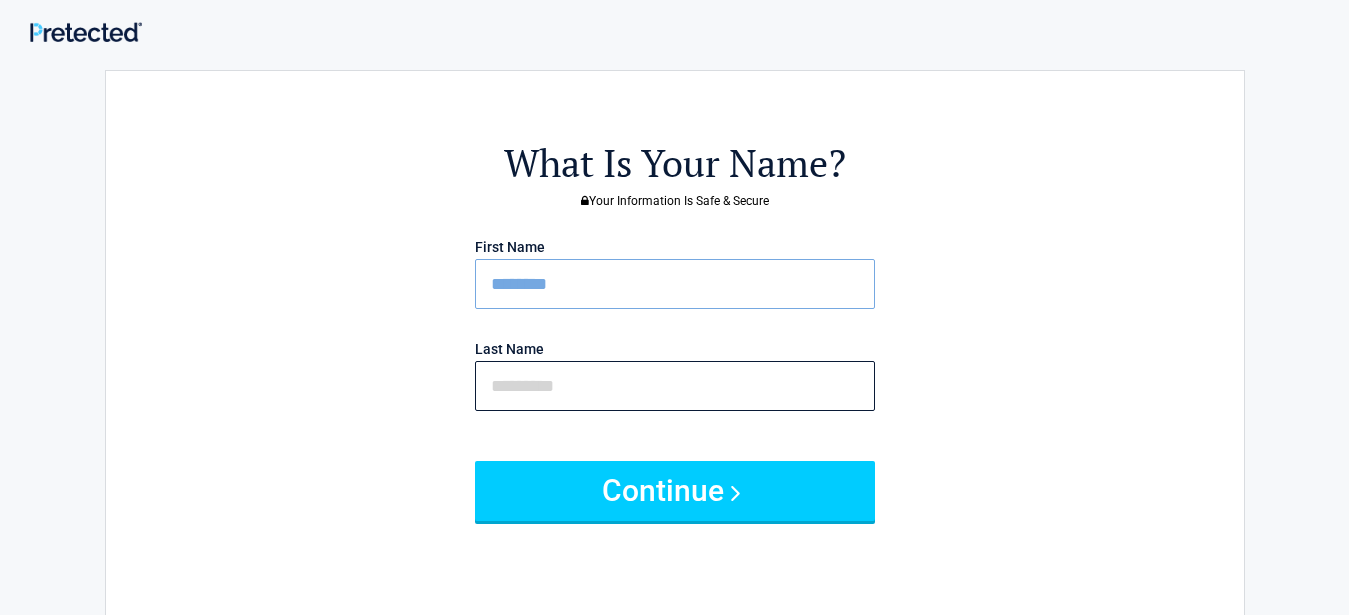 click at bounding box center (675, 386) 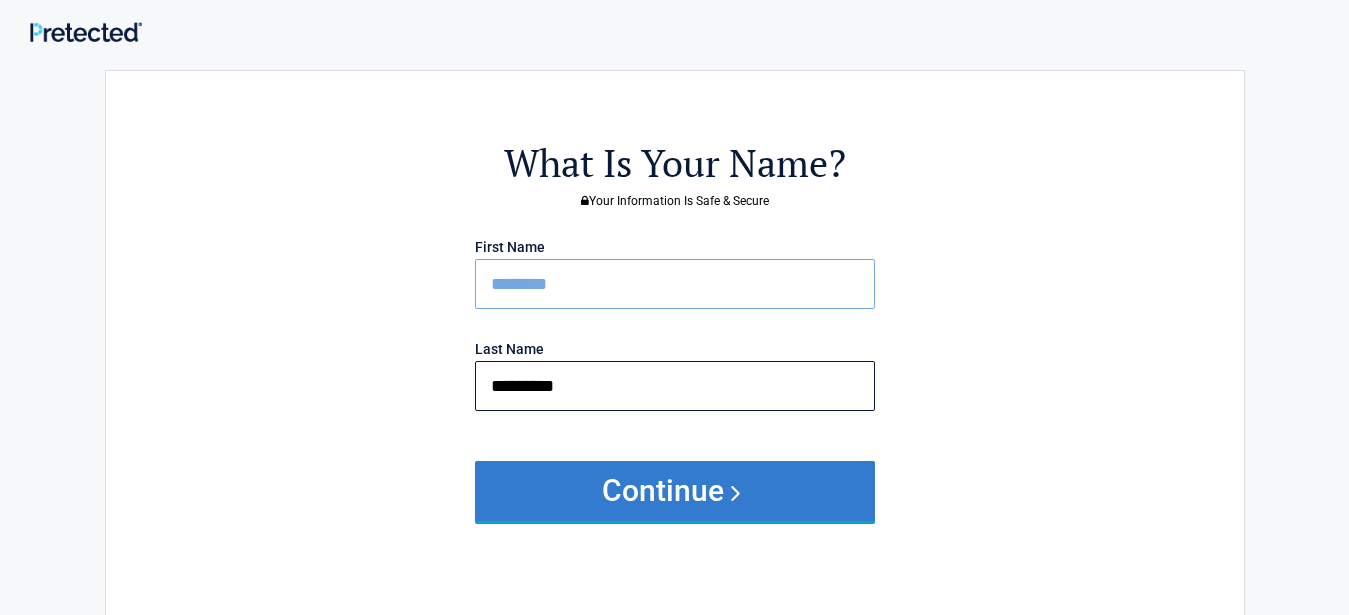 type on "*********" 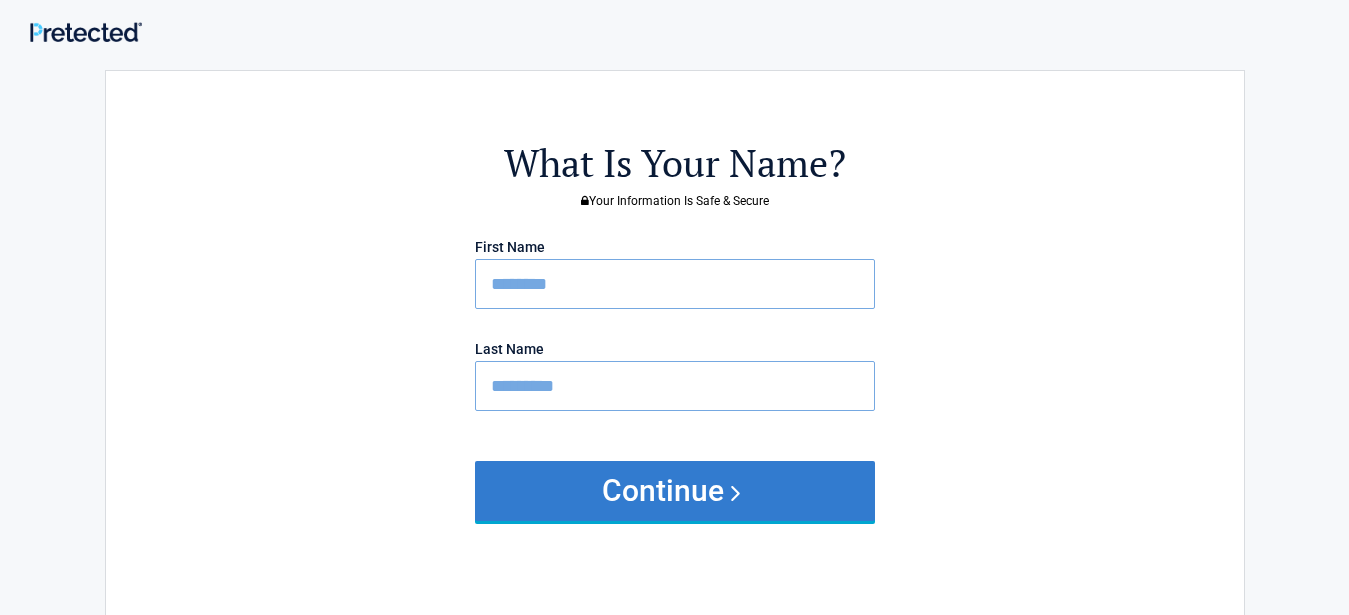 click on "Continue" at bounding box center [675, 491] 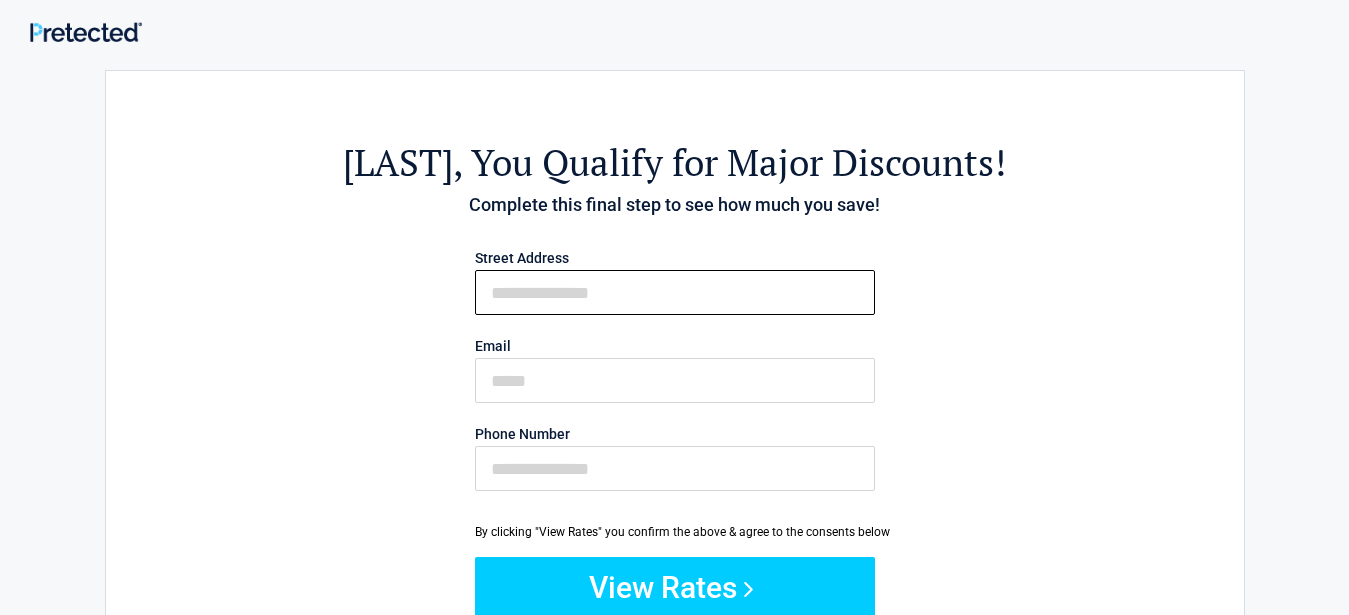 click on "First Name" at bounding box center [675, 292] 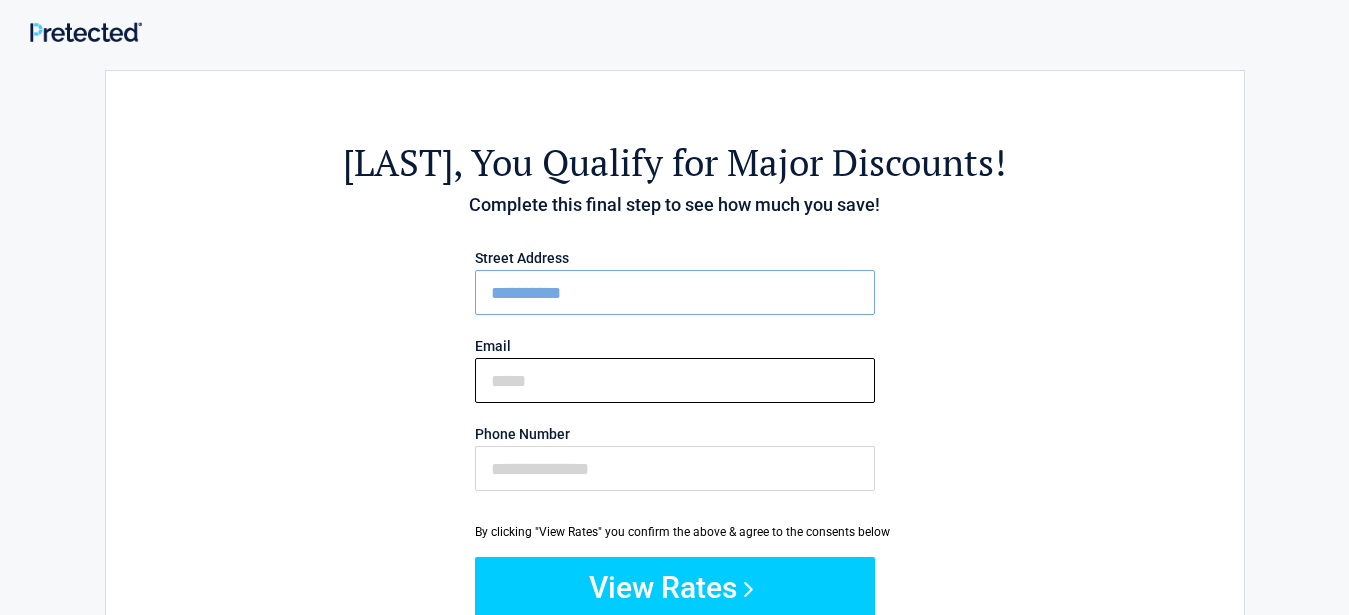 click on "Email" at bounding box center [675, 380] 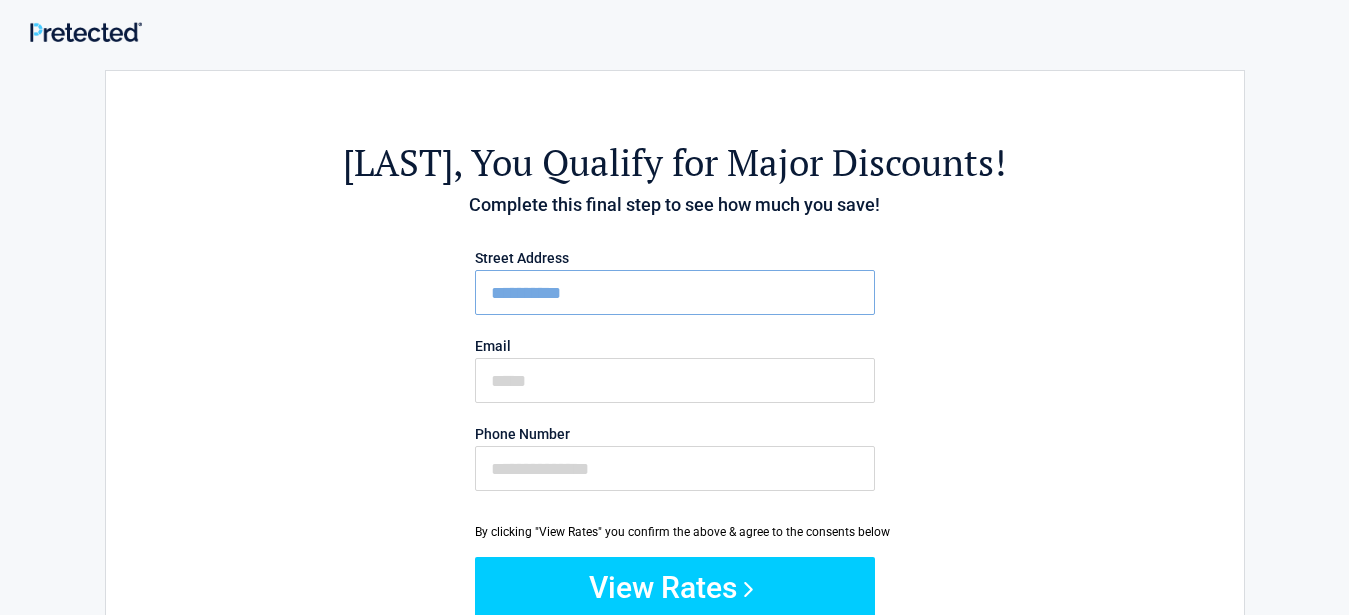click on "**********" at bounding box center (675, 292) 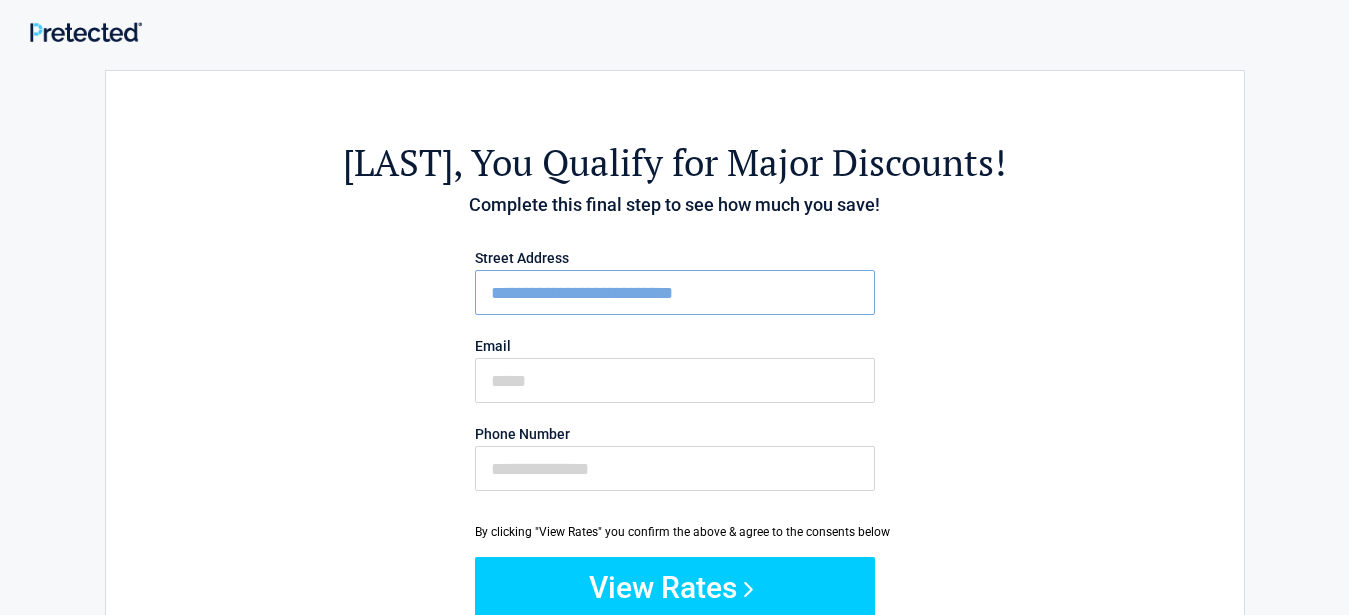 type on "**********" 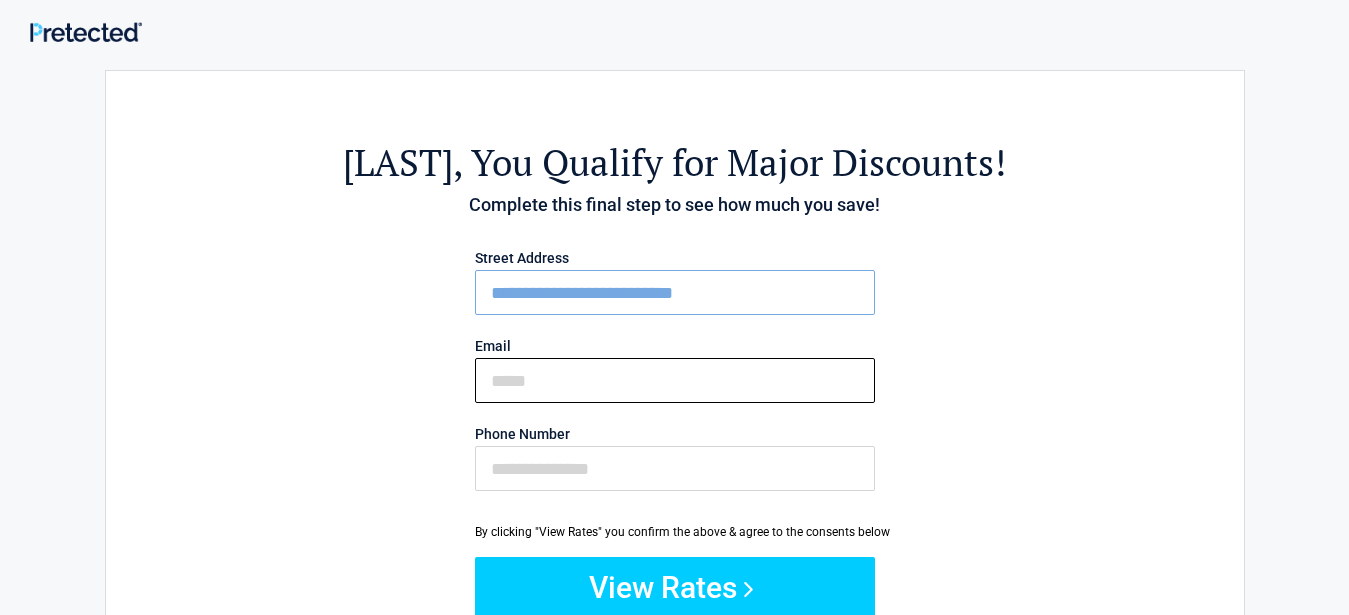 click on "Email" at bounding box center (675, 380) 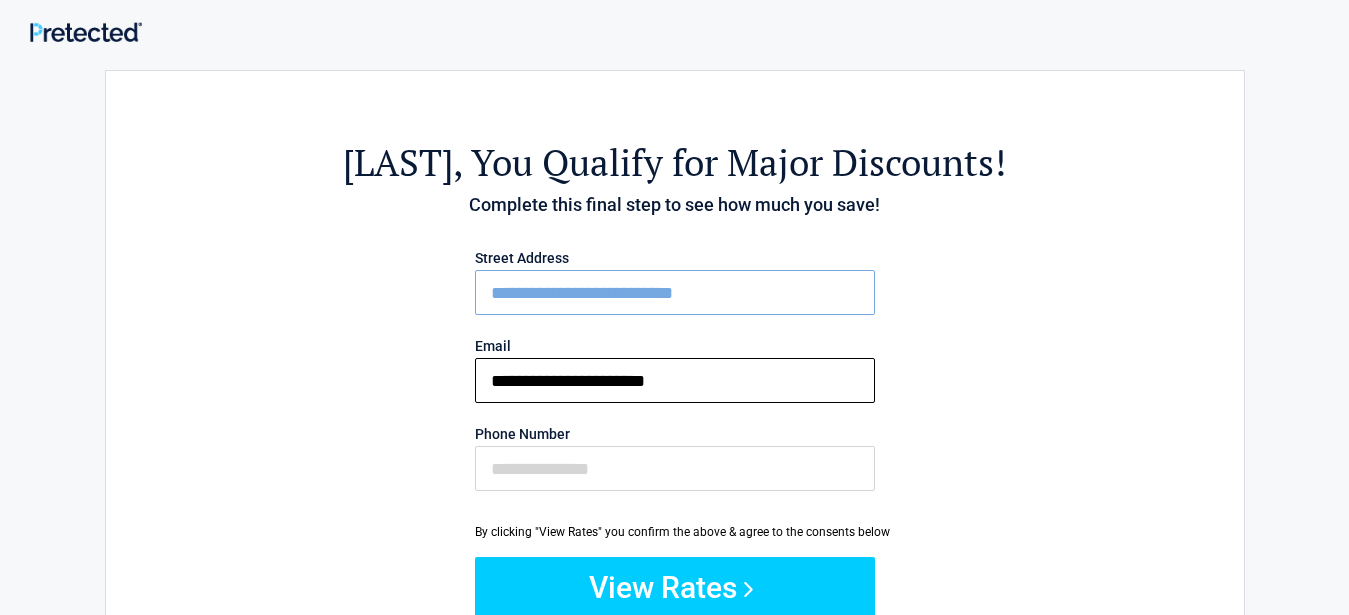 click on "**********" at bounding box center [675, 380] 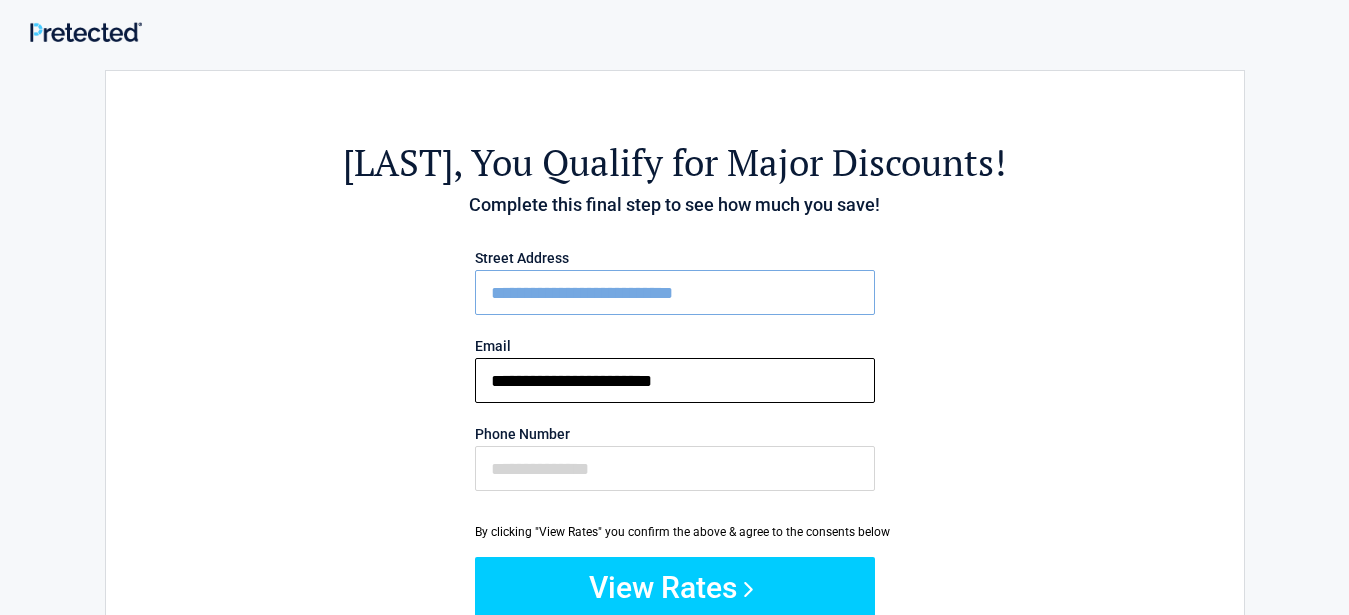 type on "**********" 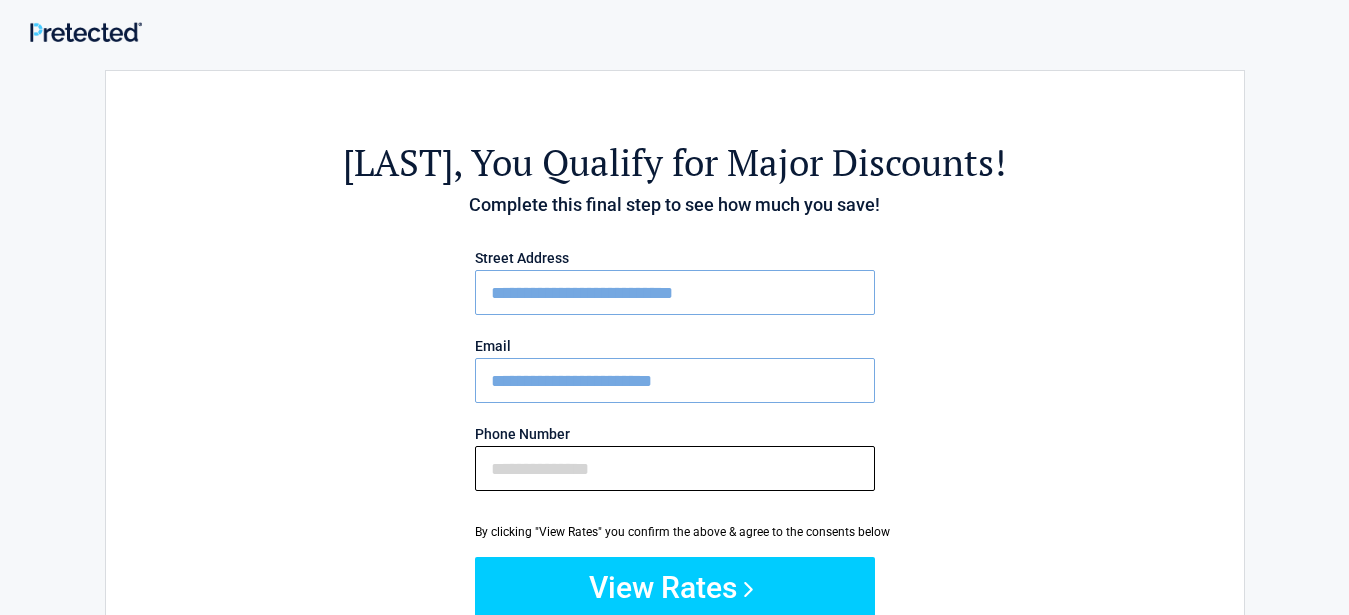 click on "Phone Number" at bounding box center [675, 468] 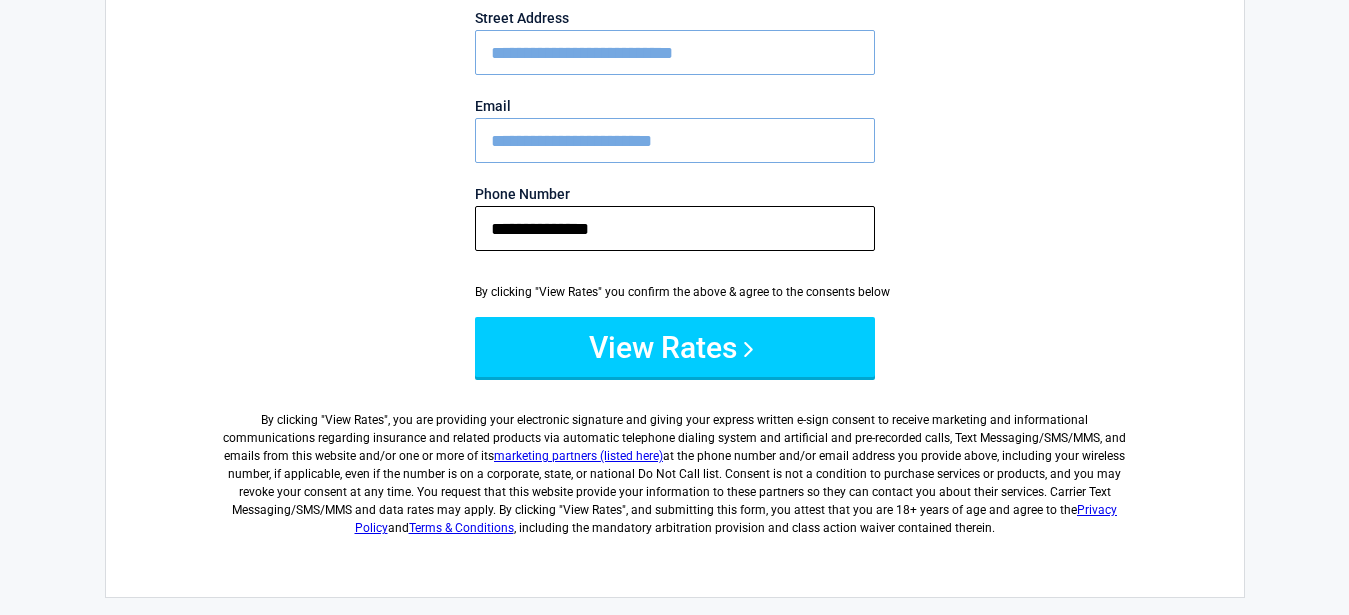 scroll, scrollTop: 204, scrollLeft: 0, axis: vertical 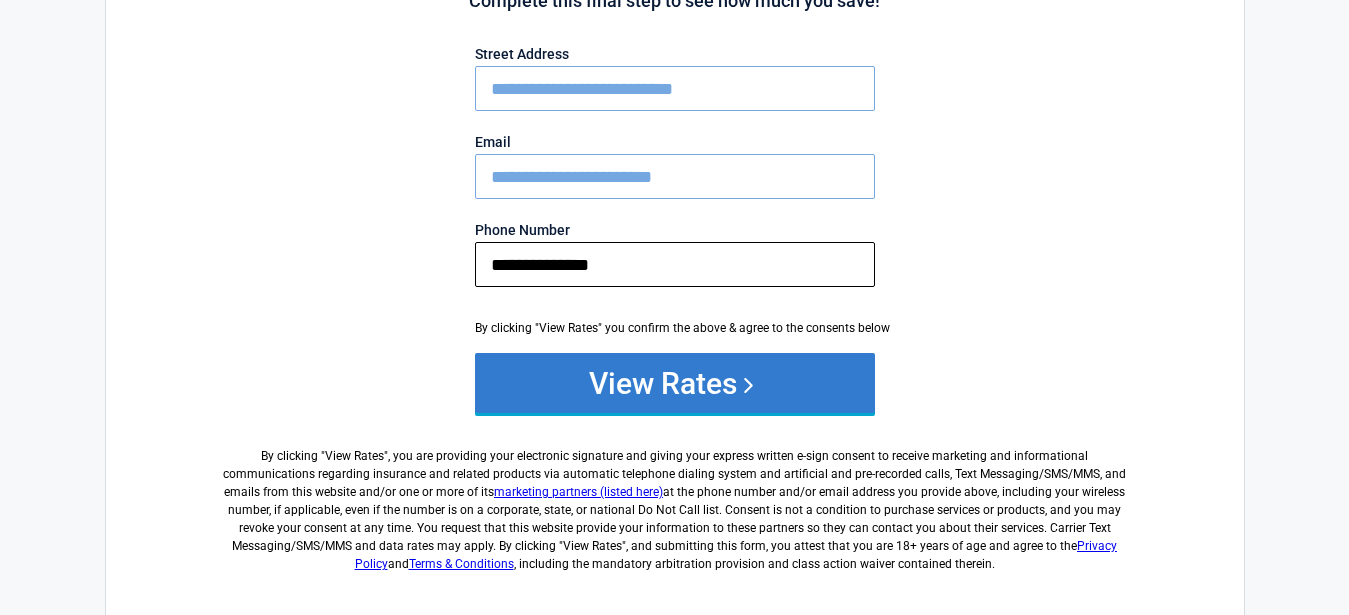 type on "**********" 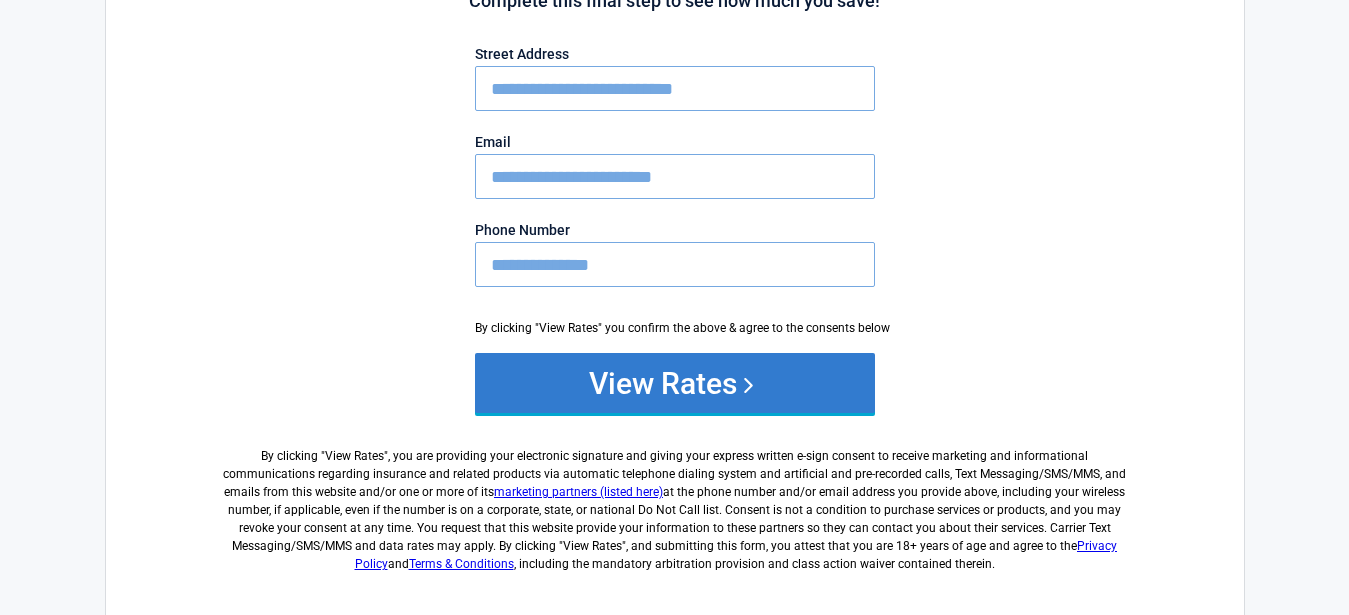 click on "View Rates" at bounding box center [675, 383] 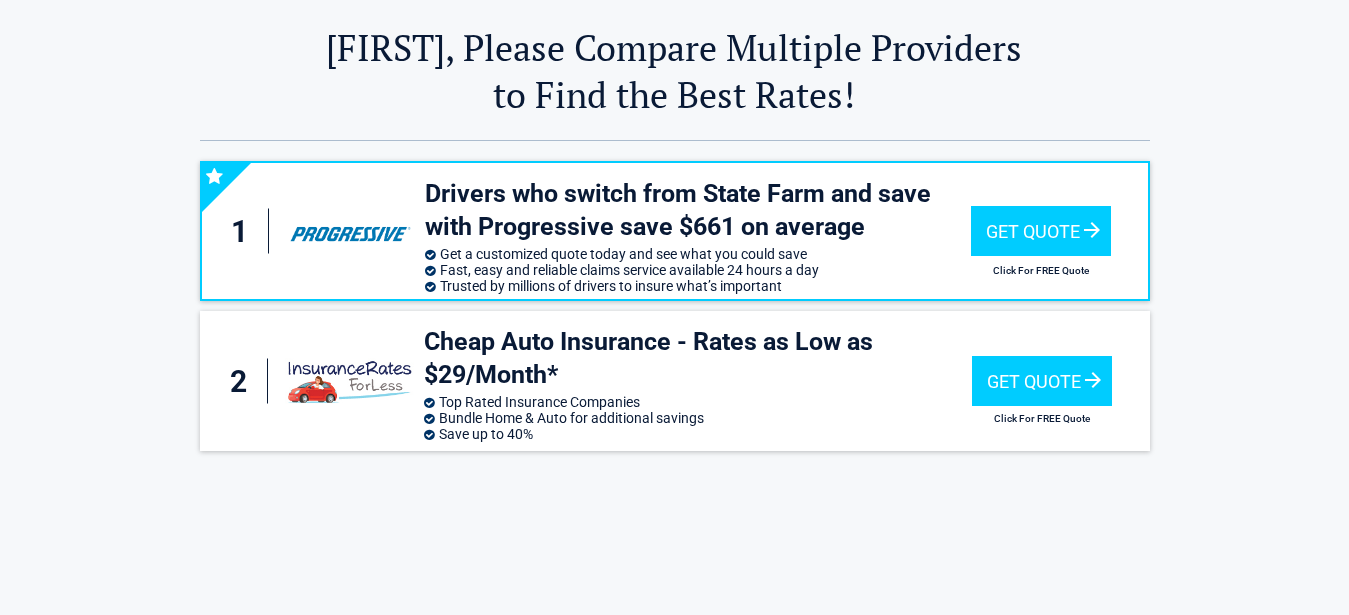 scroll, scrollTop: 102, scrollLeft: 0, axis: vertical 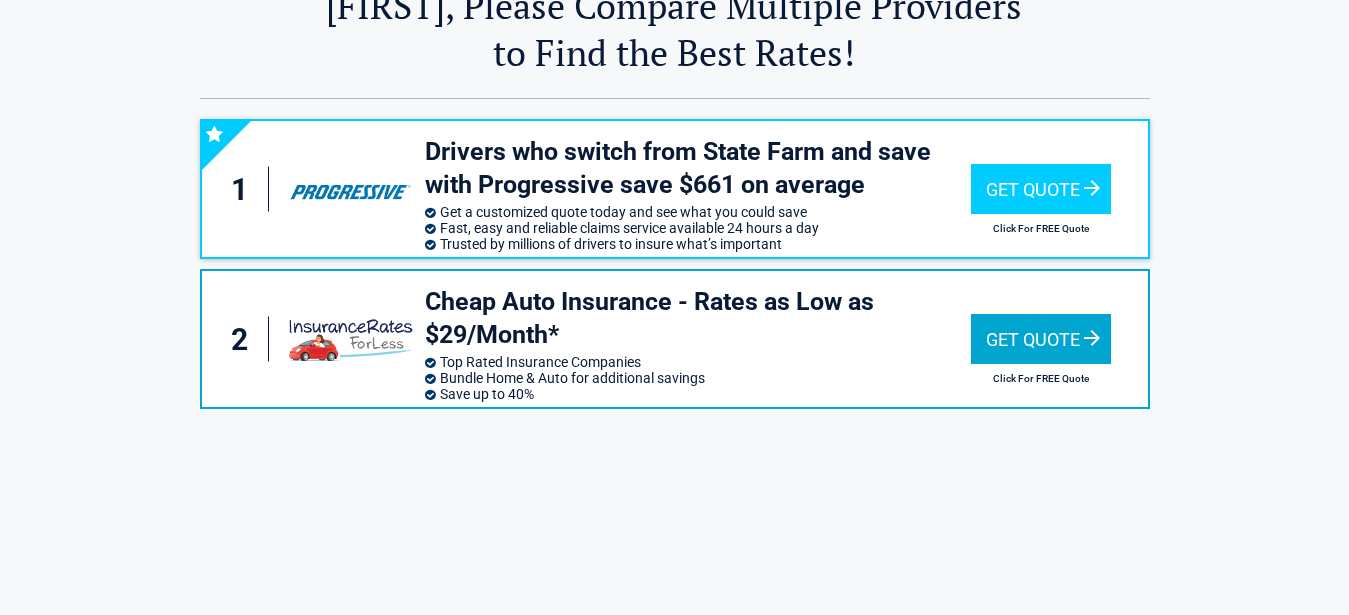 click on "Get Quote" at bounding box center [1041, 339] 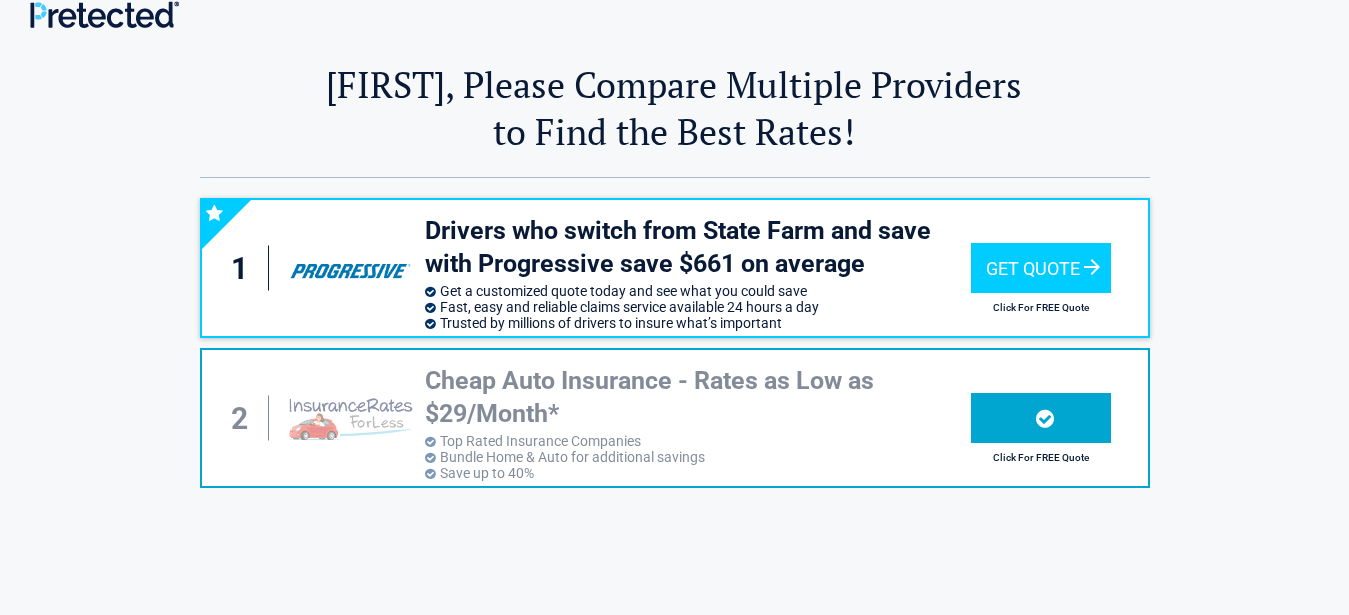 scroll, scrollTop: 0, scrollLeft: 0, axis: both 